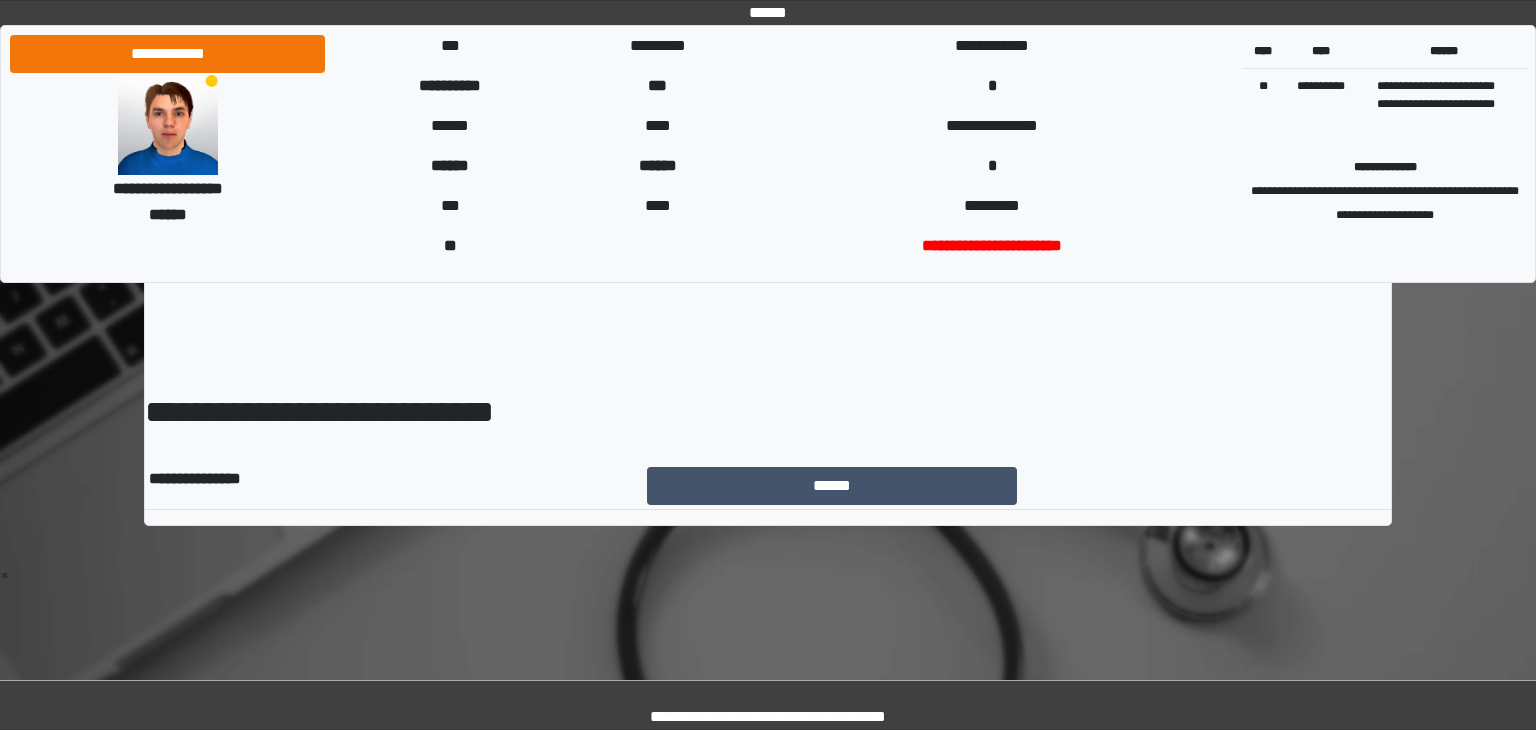 scroll, scrollTop: 0, scrollLeft: 0, axis: both 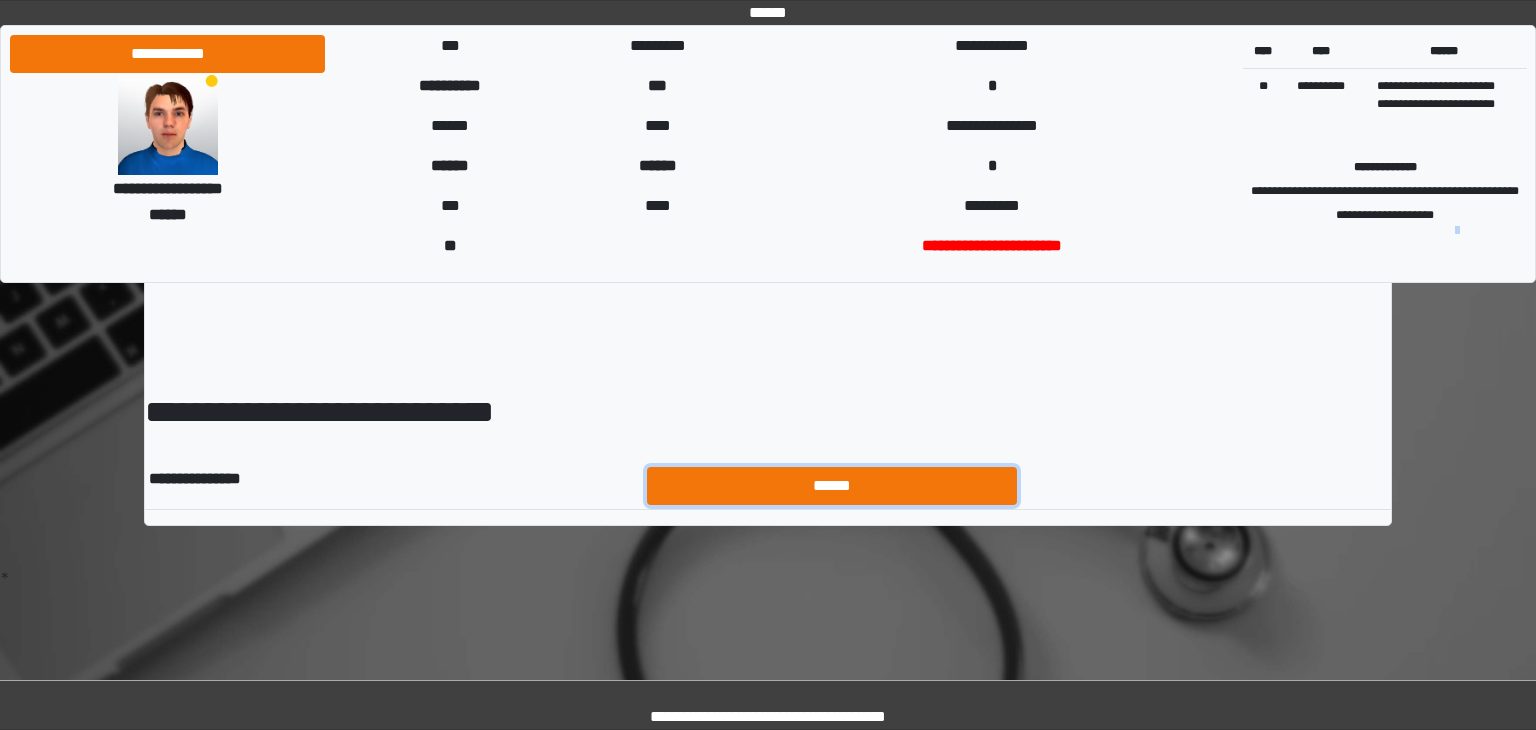 click on "******" at bounding box center [832, 486] 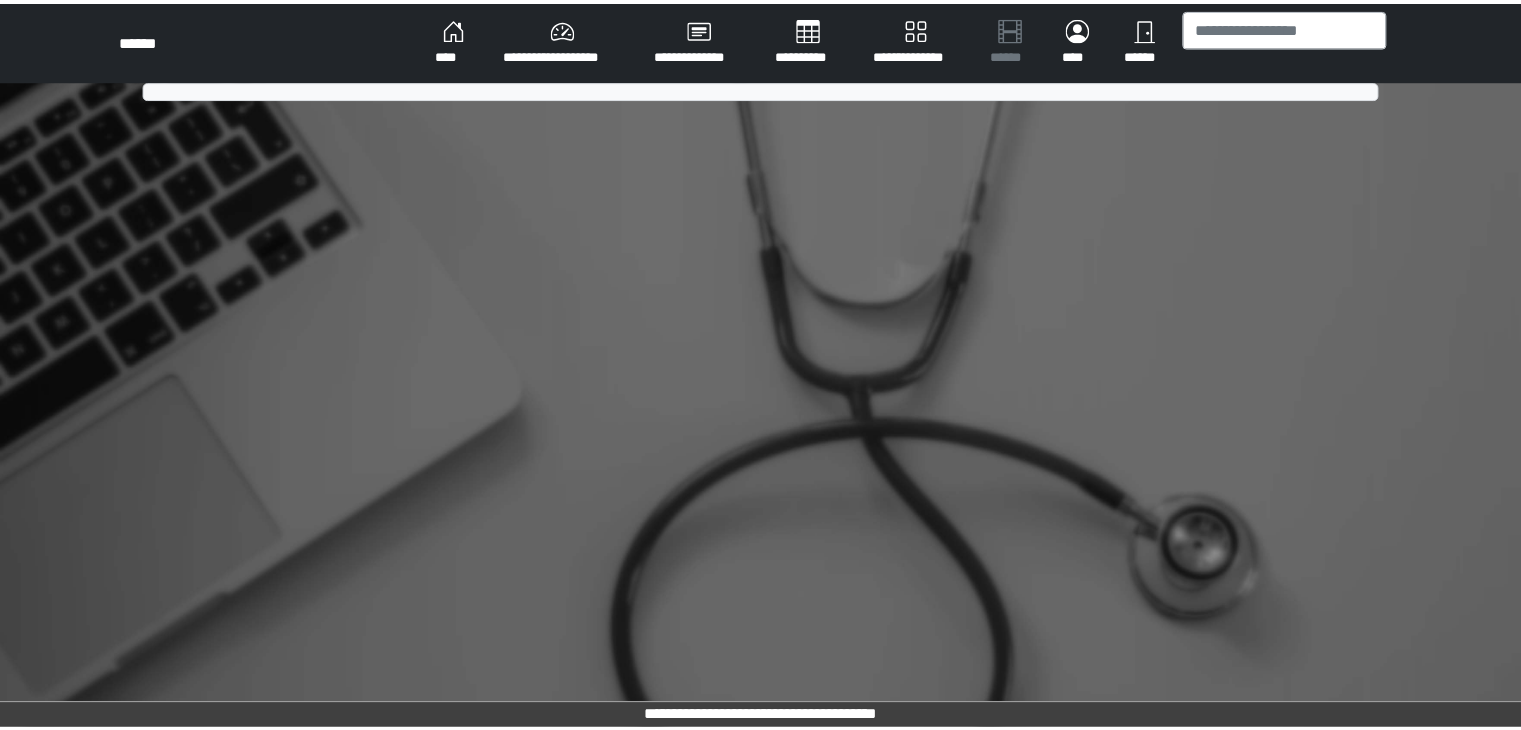 scroll, scrollTop: 0, scrollLeft: 0, axis: both 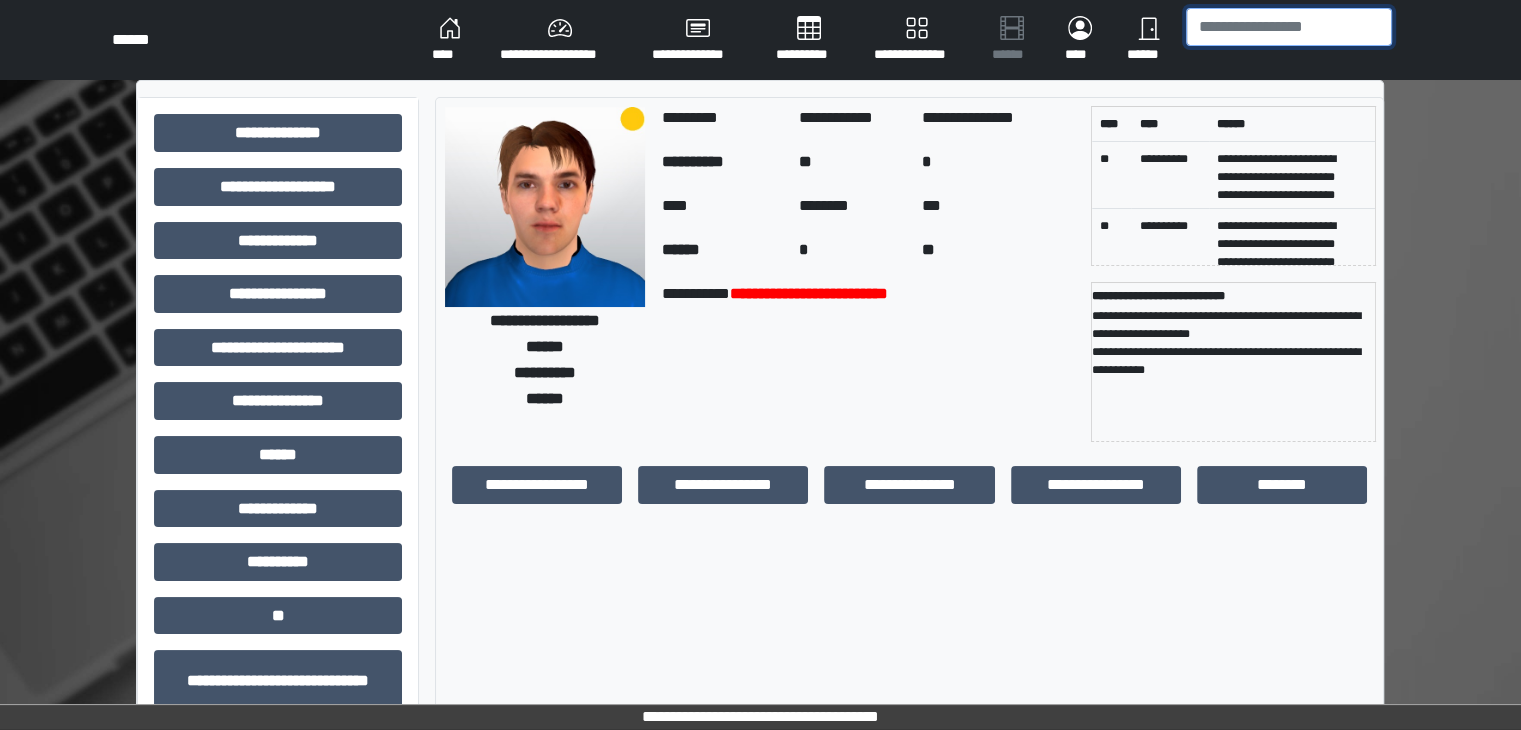 click at bounding box center [1289, 27] 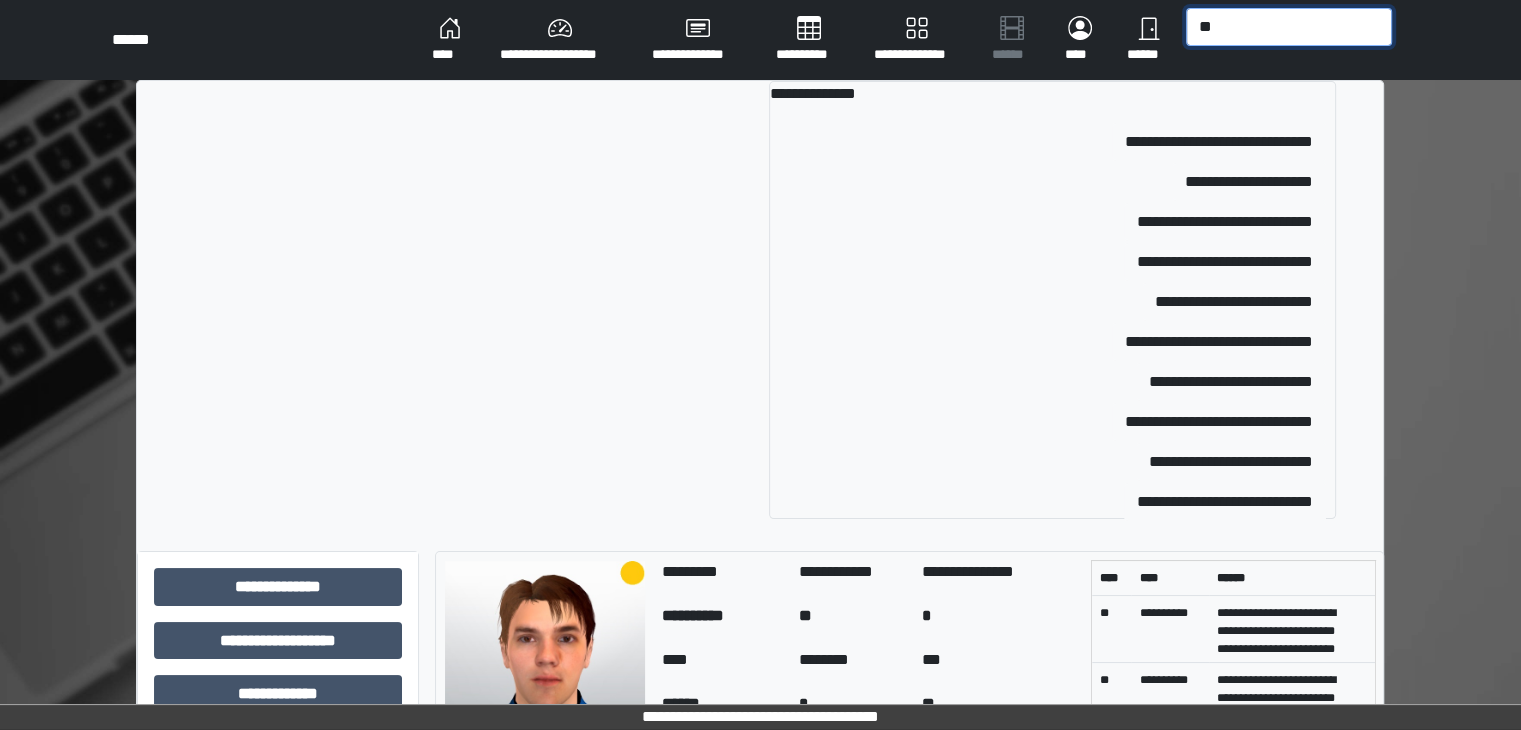type on "*" 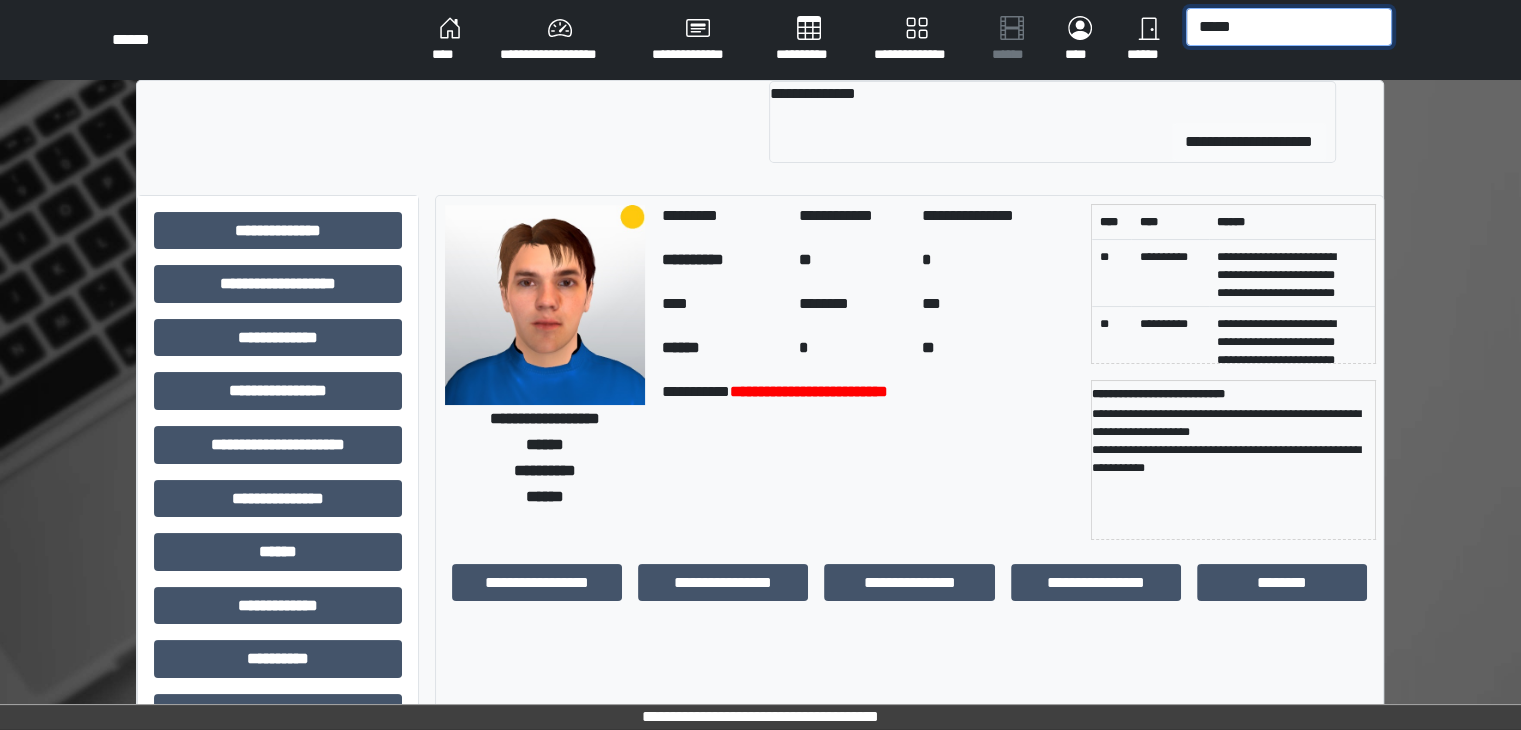 type on "*****" 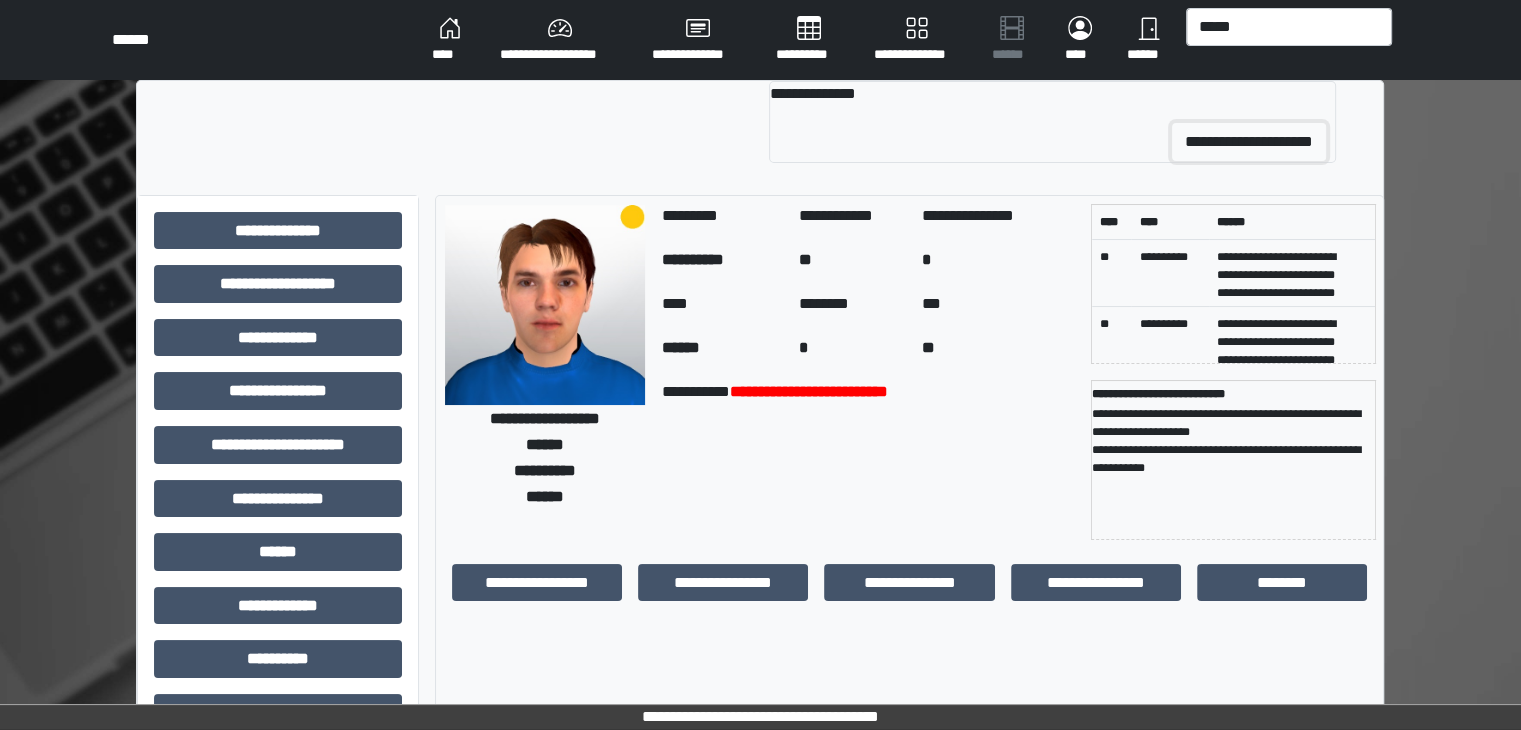 click on "**********" at bounding box center (1249, 142) 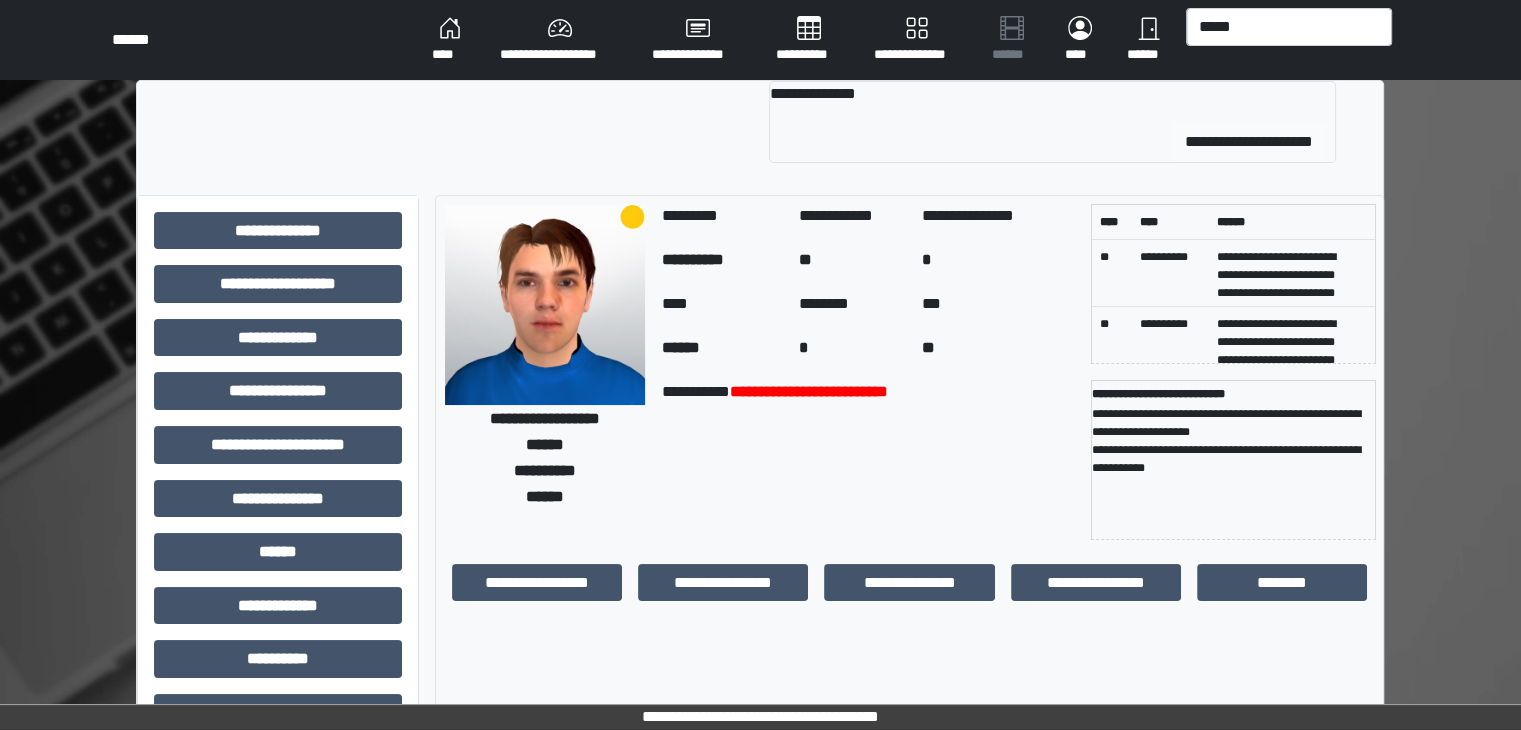 type 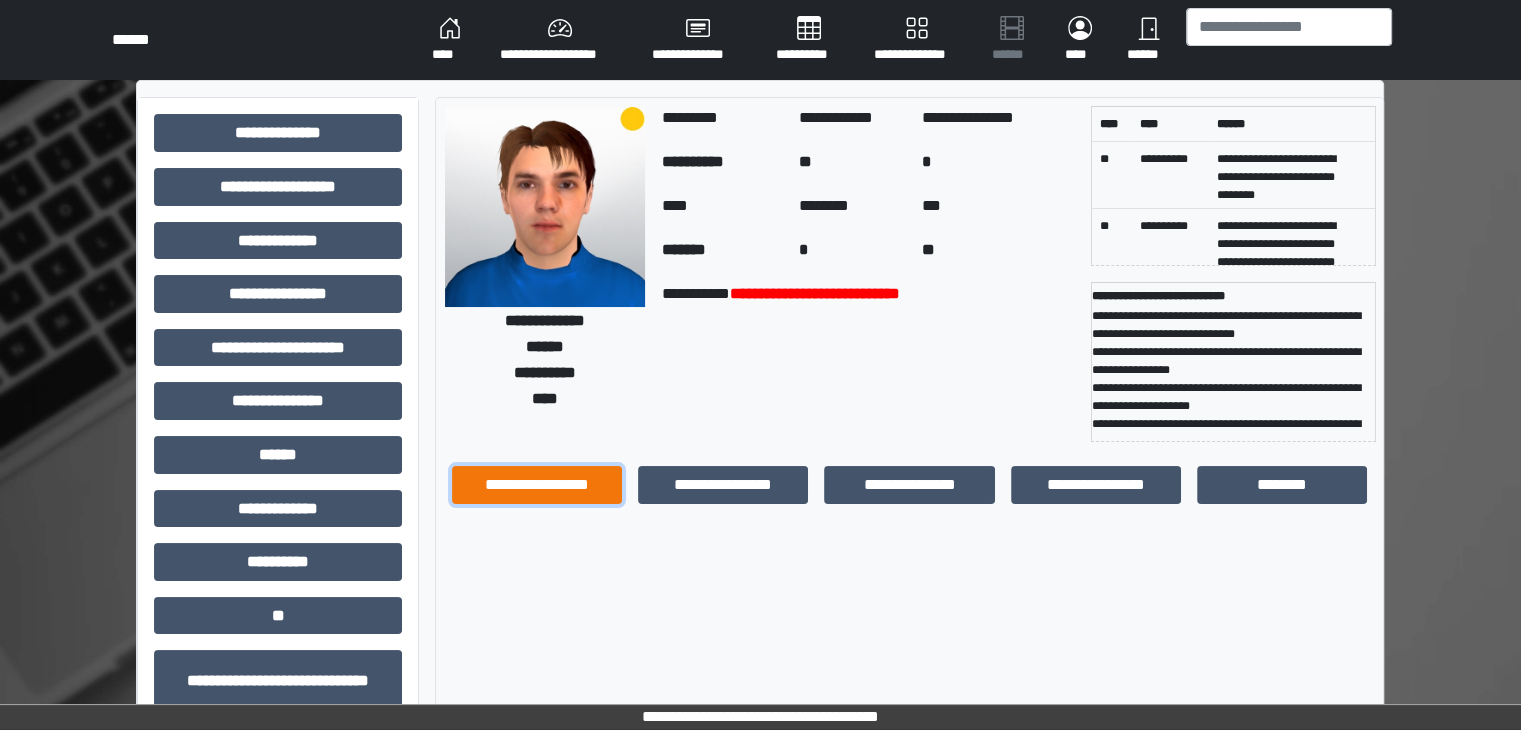 click on "**********" at bounding box center [537, 485] 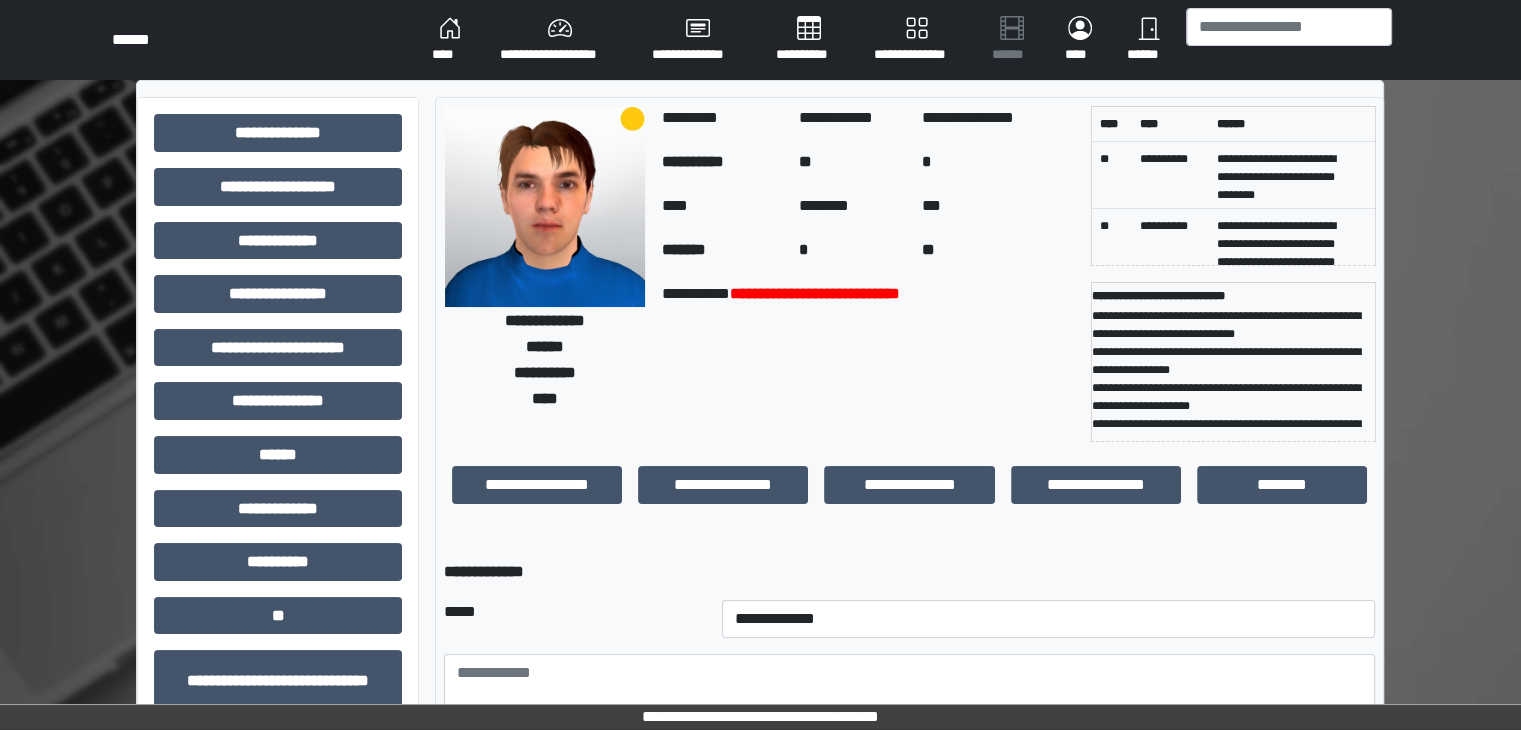 drag, startPoint x: 1520, startPoint y: 239, endPoint x: 1535, endPoint y: 346, distance: 108.04629 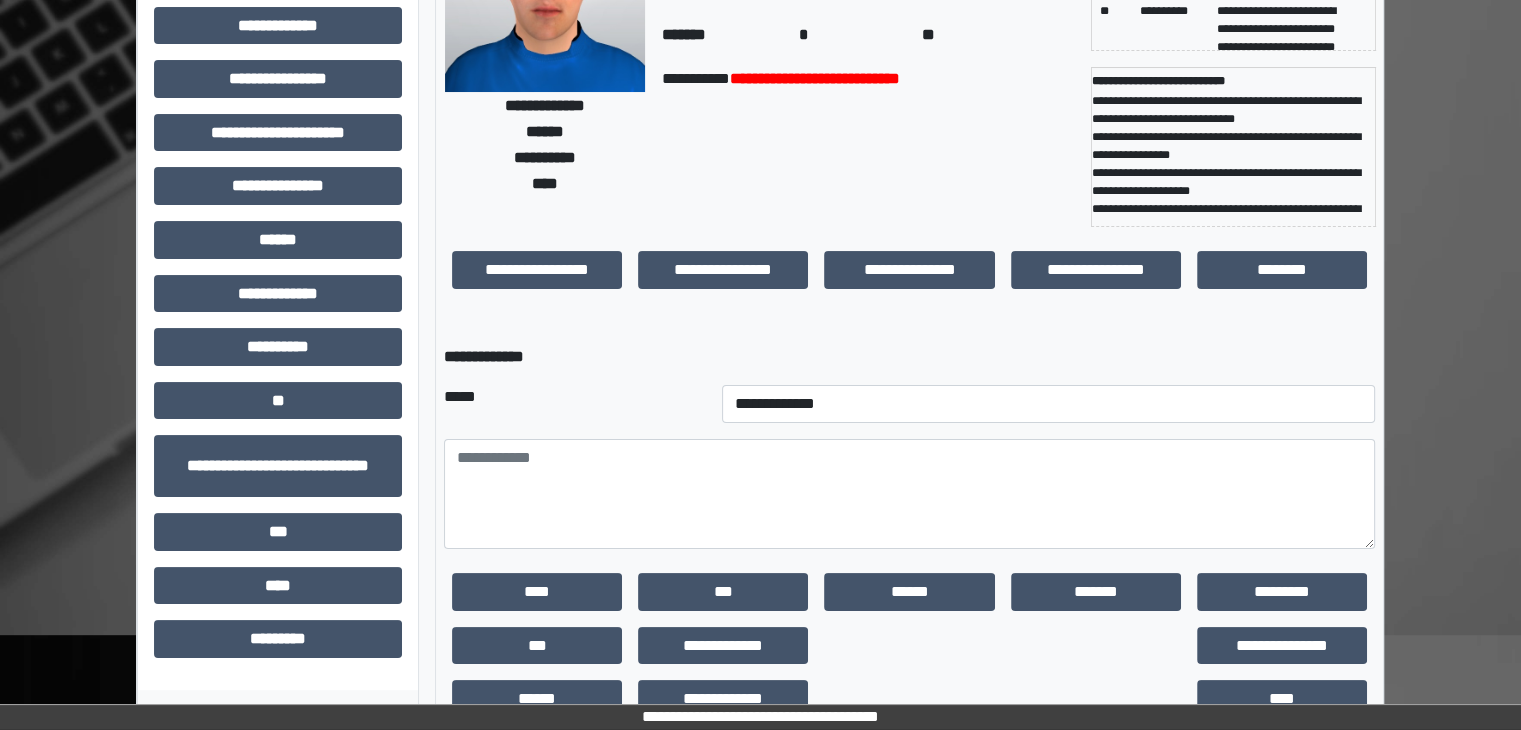scroll, scrollTop: 220, scrollLeft: 0, axis: vertical 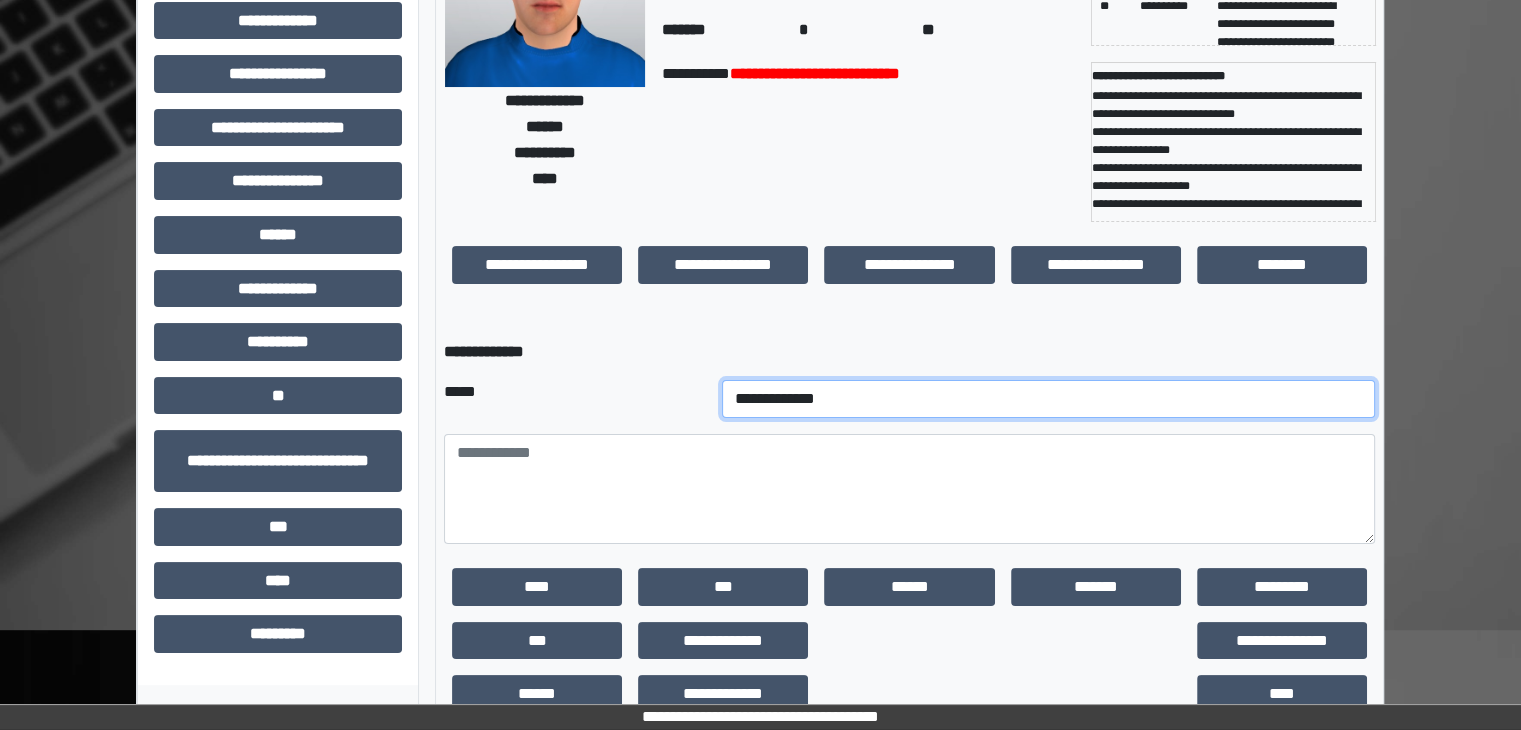 click on "**********" at bounding box center (1049, 399) 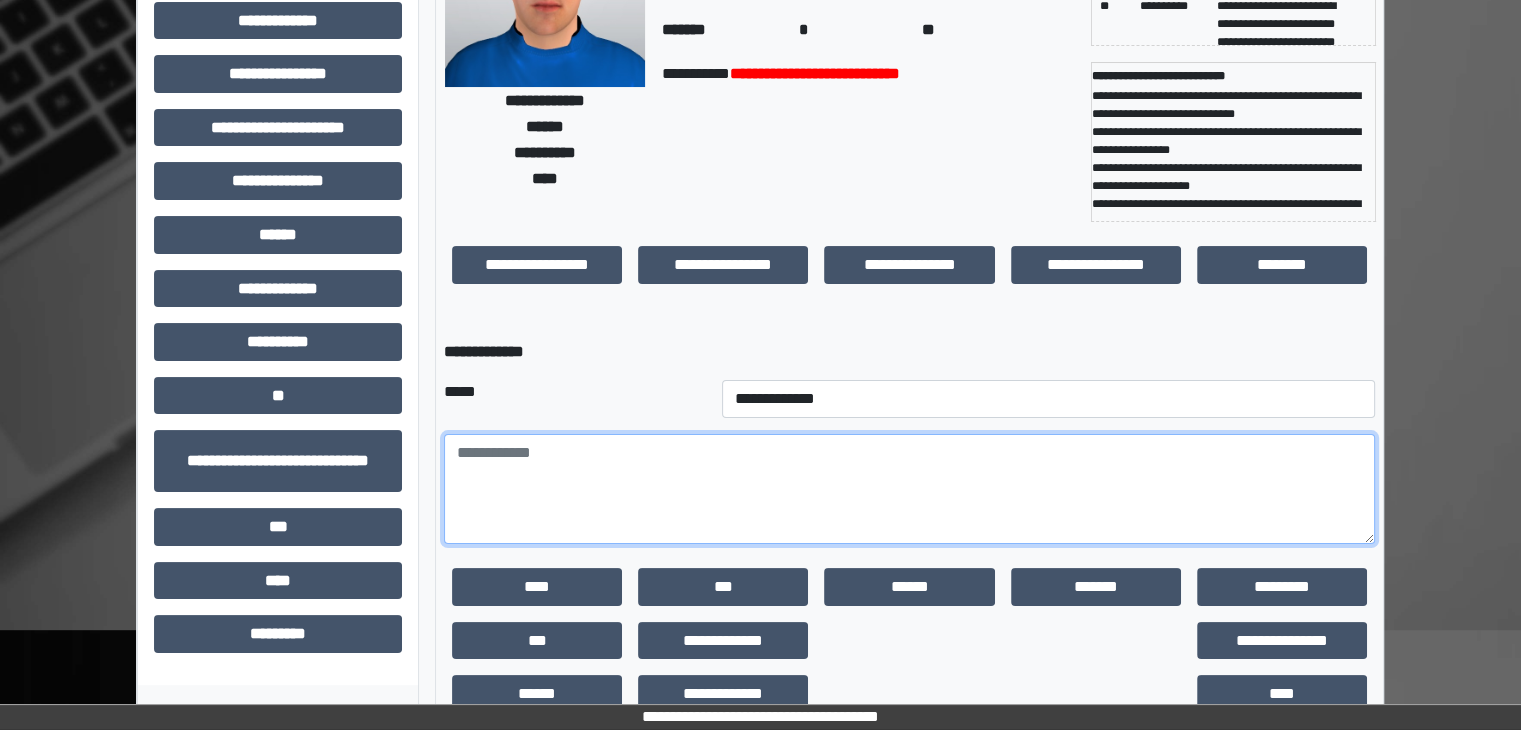 click at bounding box center (909, 489) 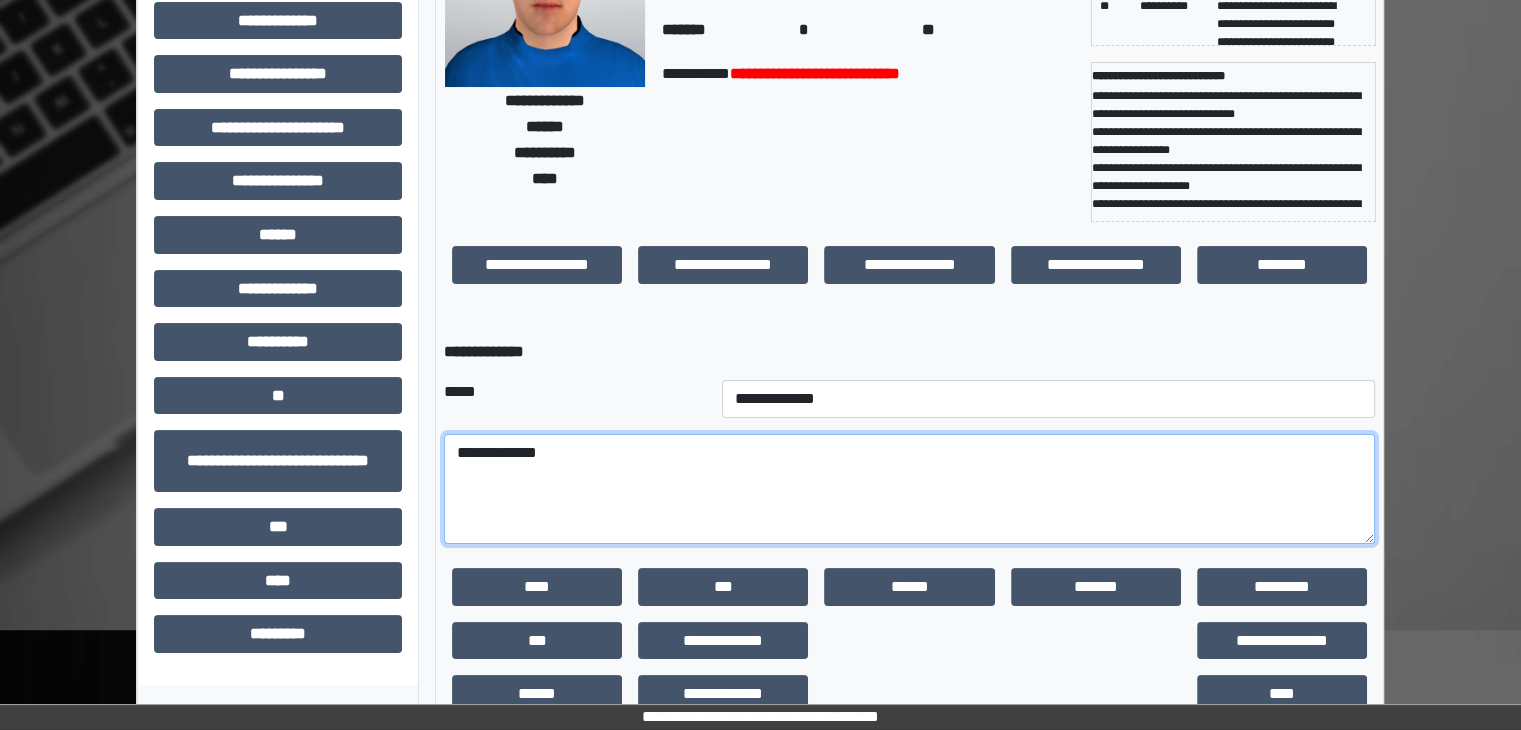 click on "**********" at bounding box center (909, 489) 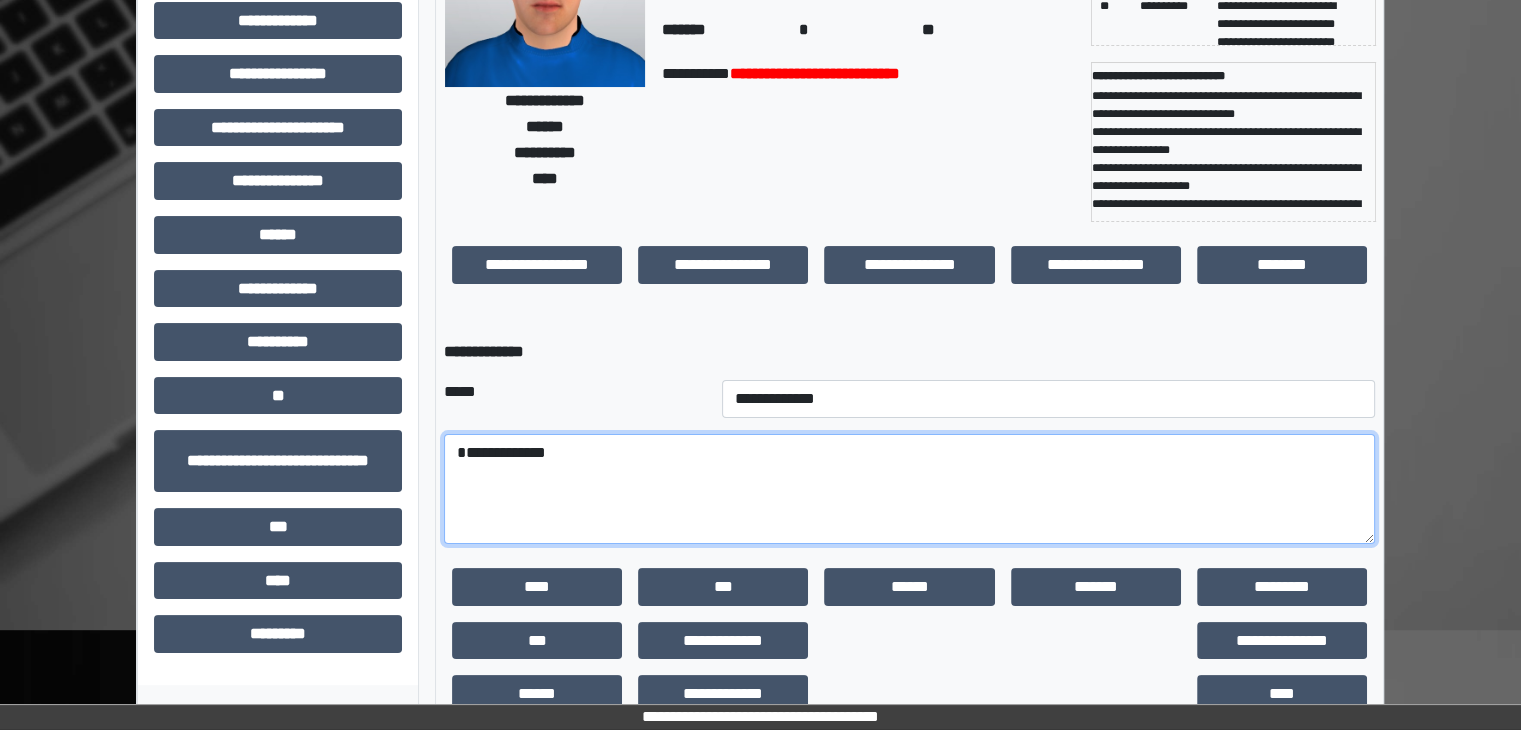 click on "**********" at bounding box center (909, 489) 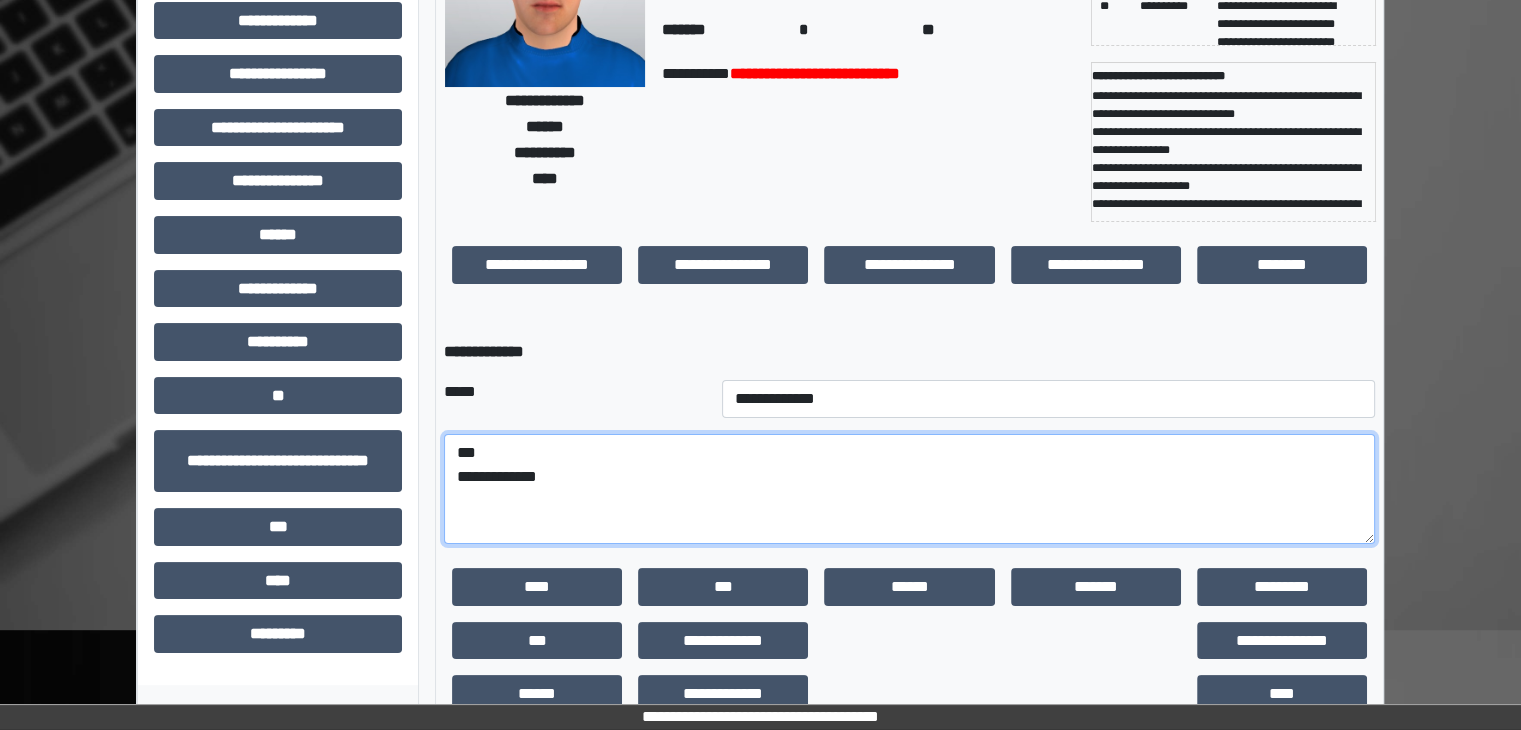 click on "**********" at bounding box center [909, 489] 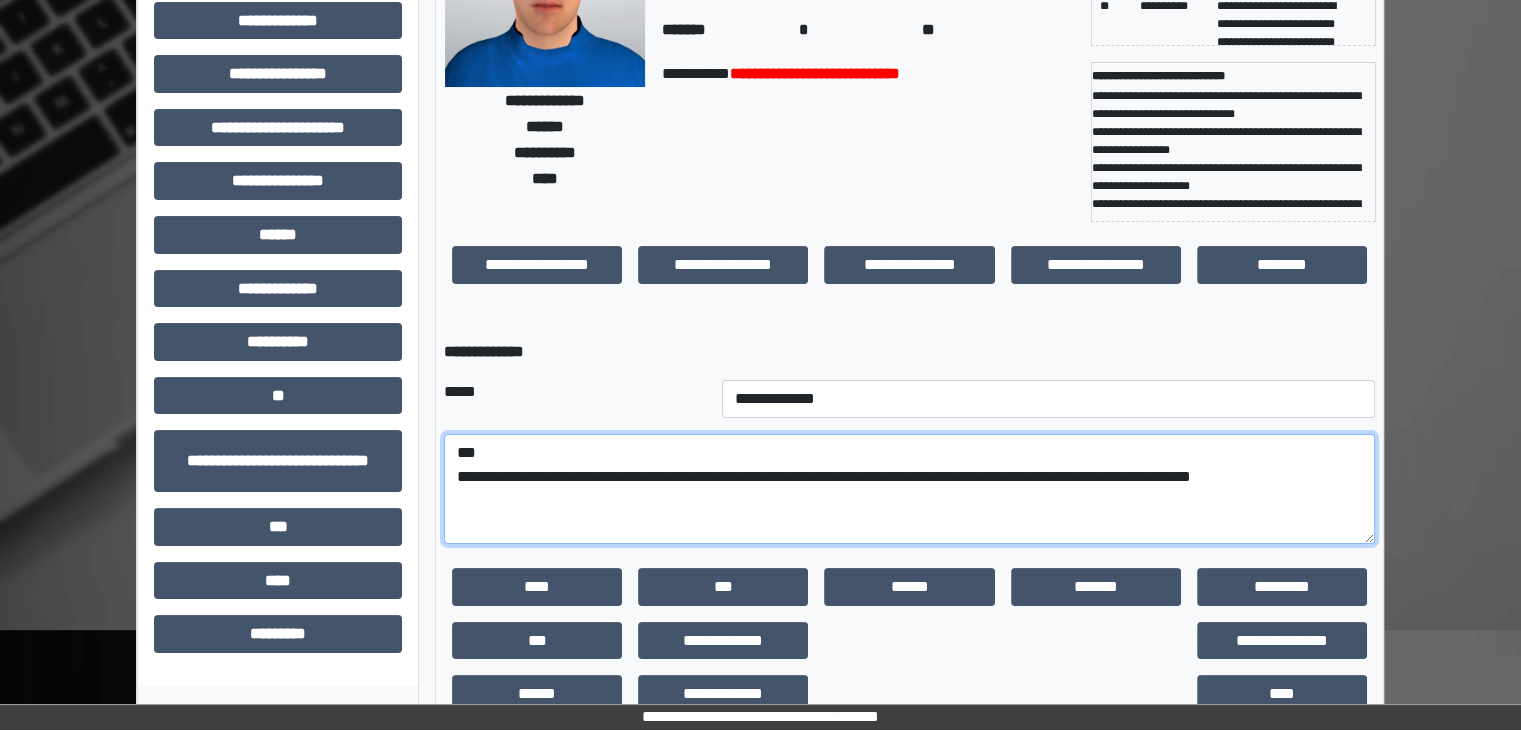 click on "**********" at bounding box center (909, 489) 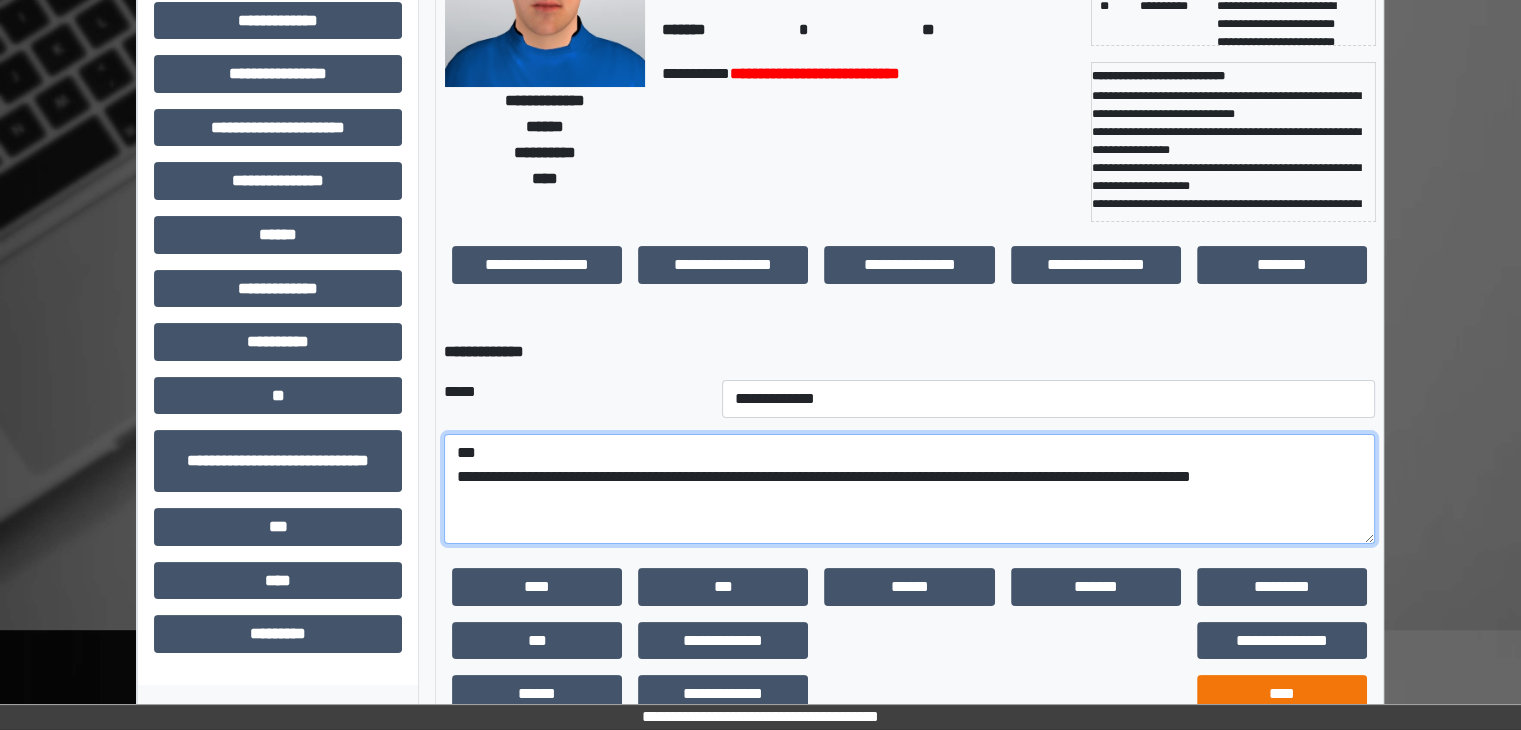 drag, startPoint x: 747, startPoint y: 523, endPoint x: 1237, endPoint y: 673, distance: 512.4451 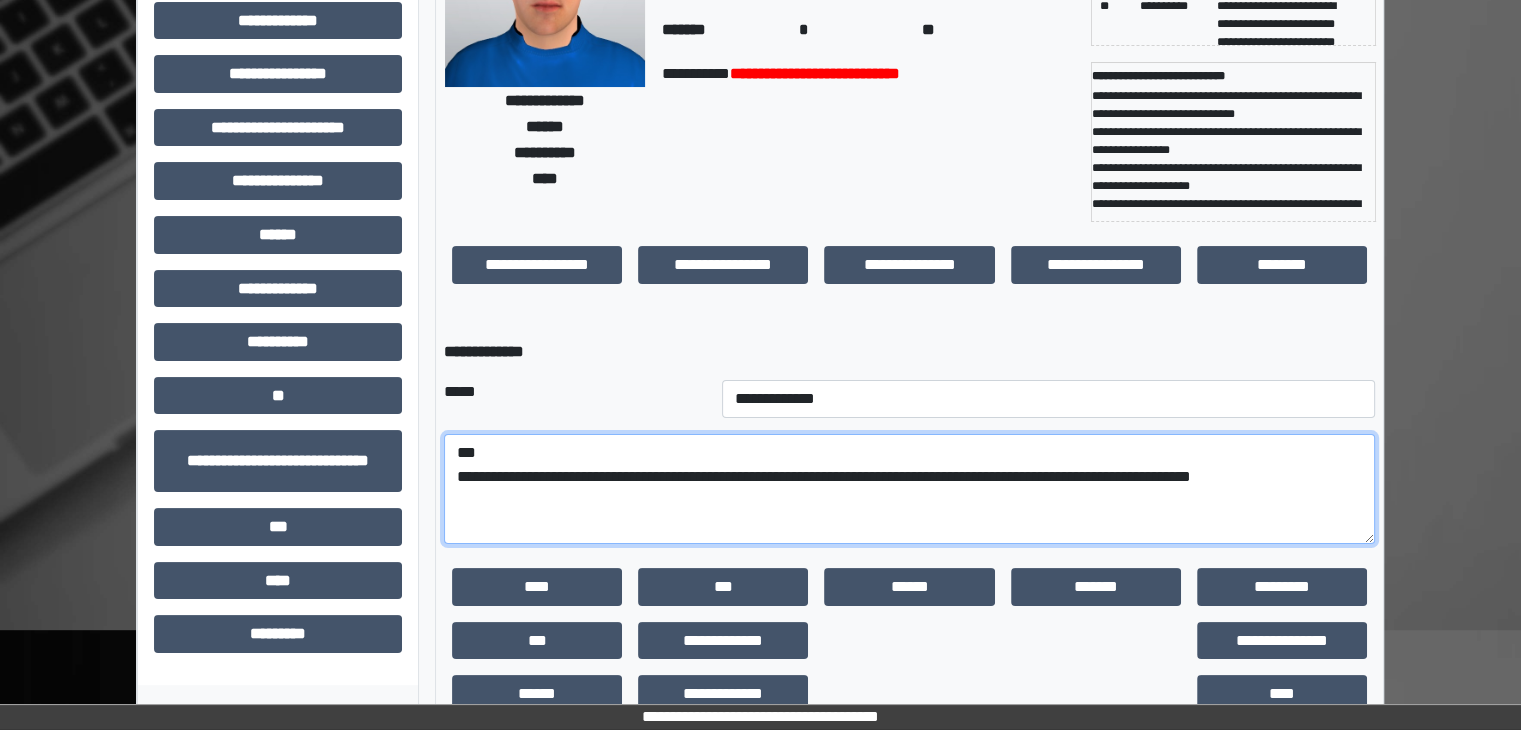 click on "**********" at bounding box center (909, 489) 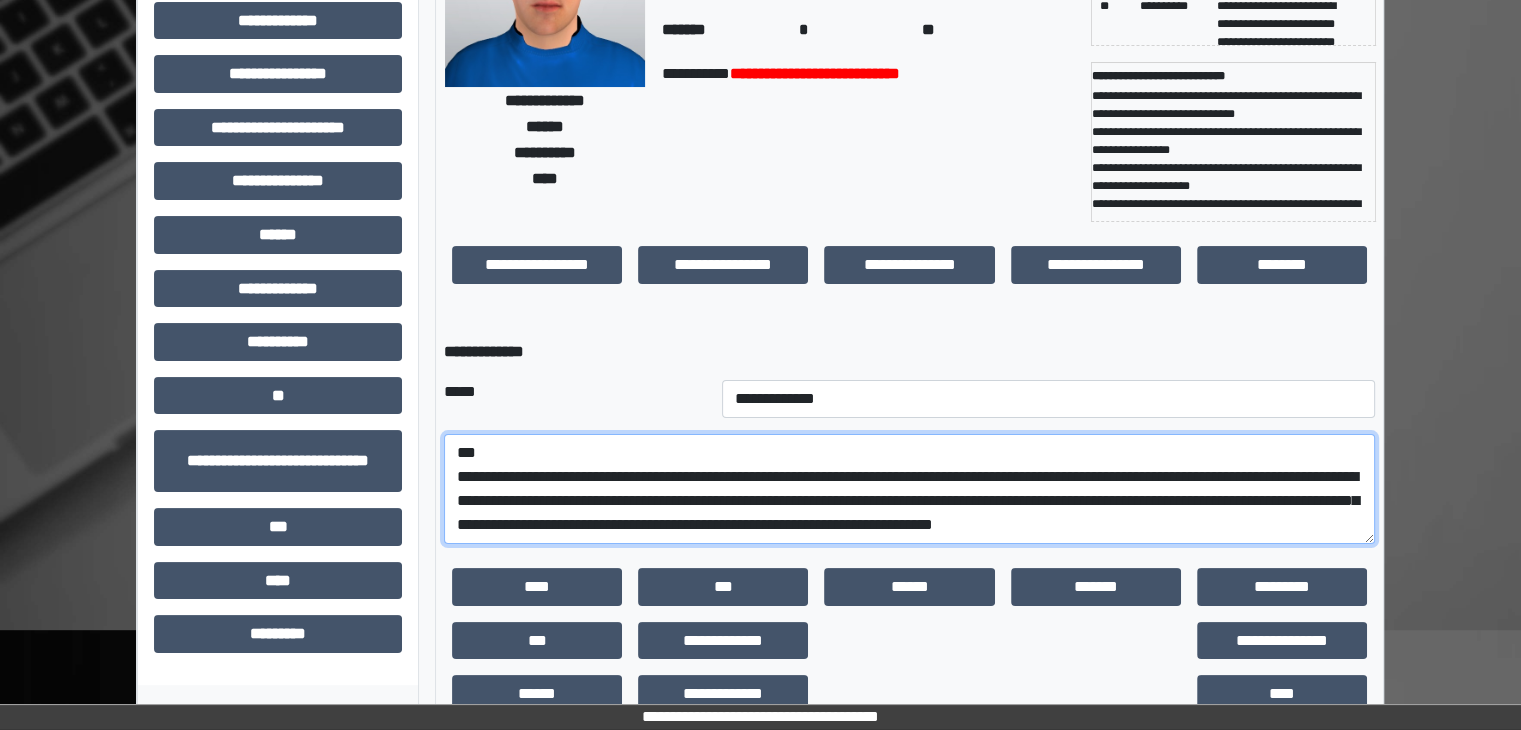 scroll, scrollTop: 268, scrollLeft: 0, axis: vertical 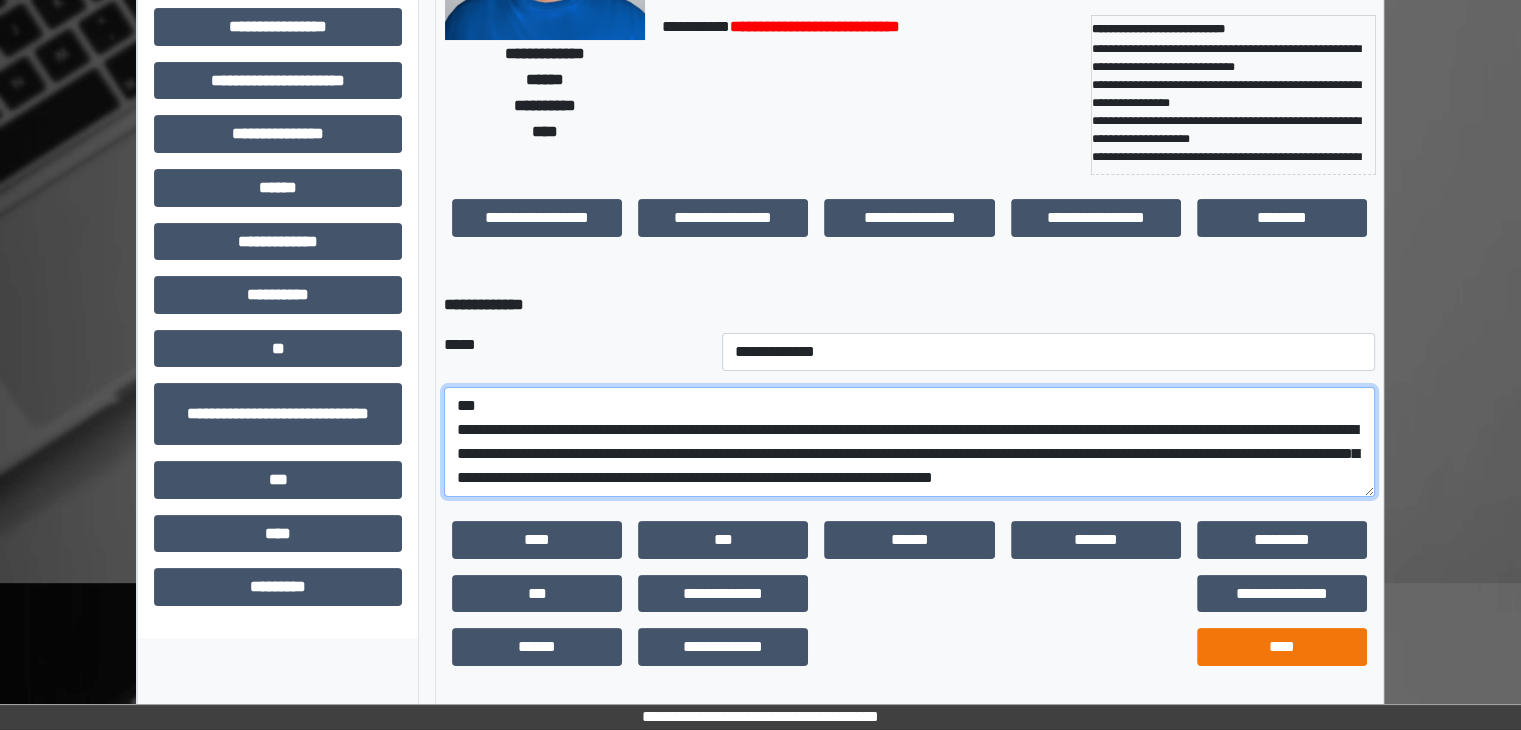 type on "**********" 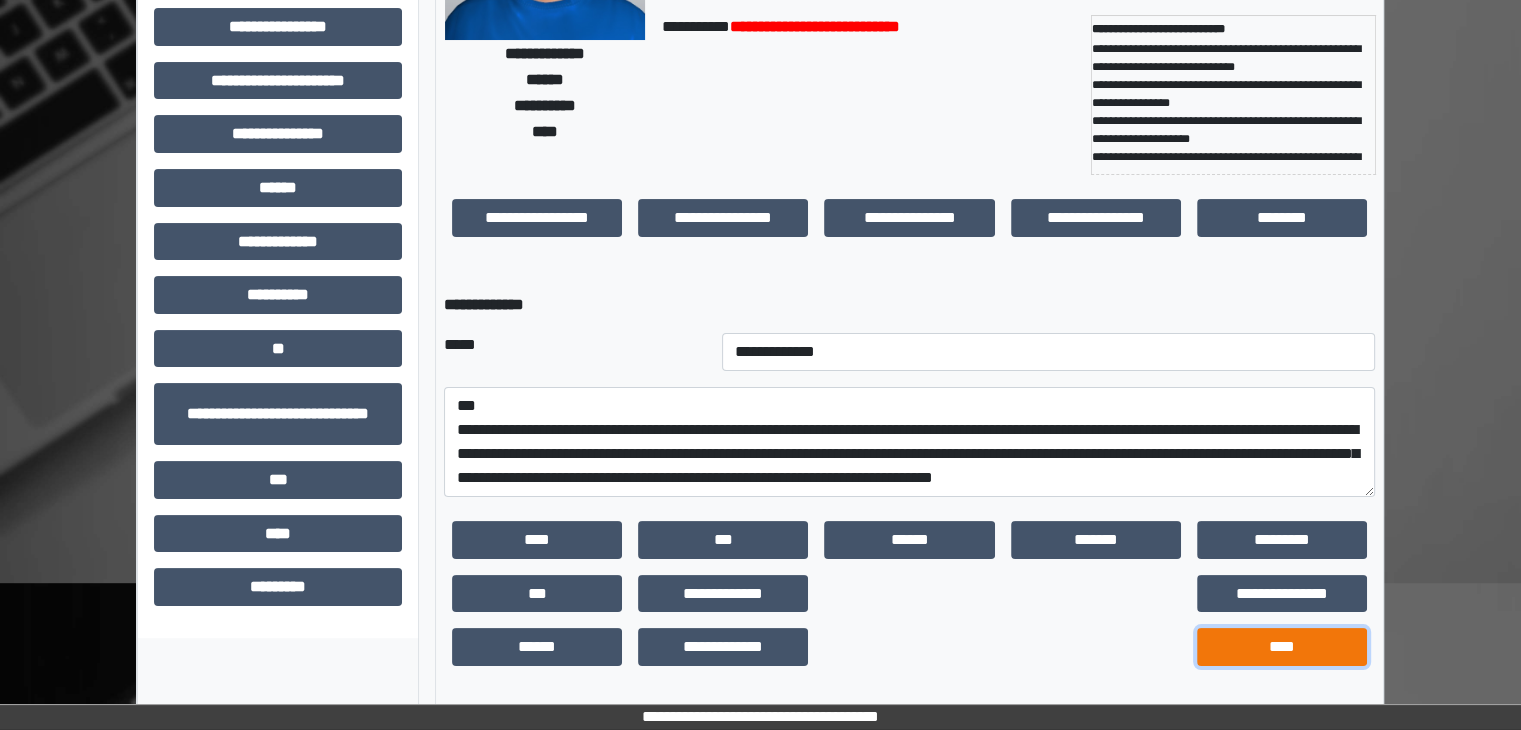 click on "****" at bounding box center [1282, 647] 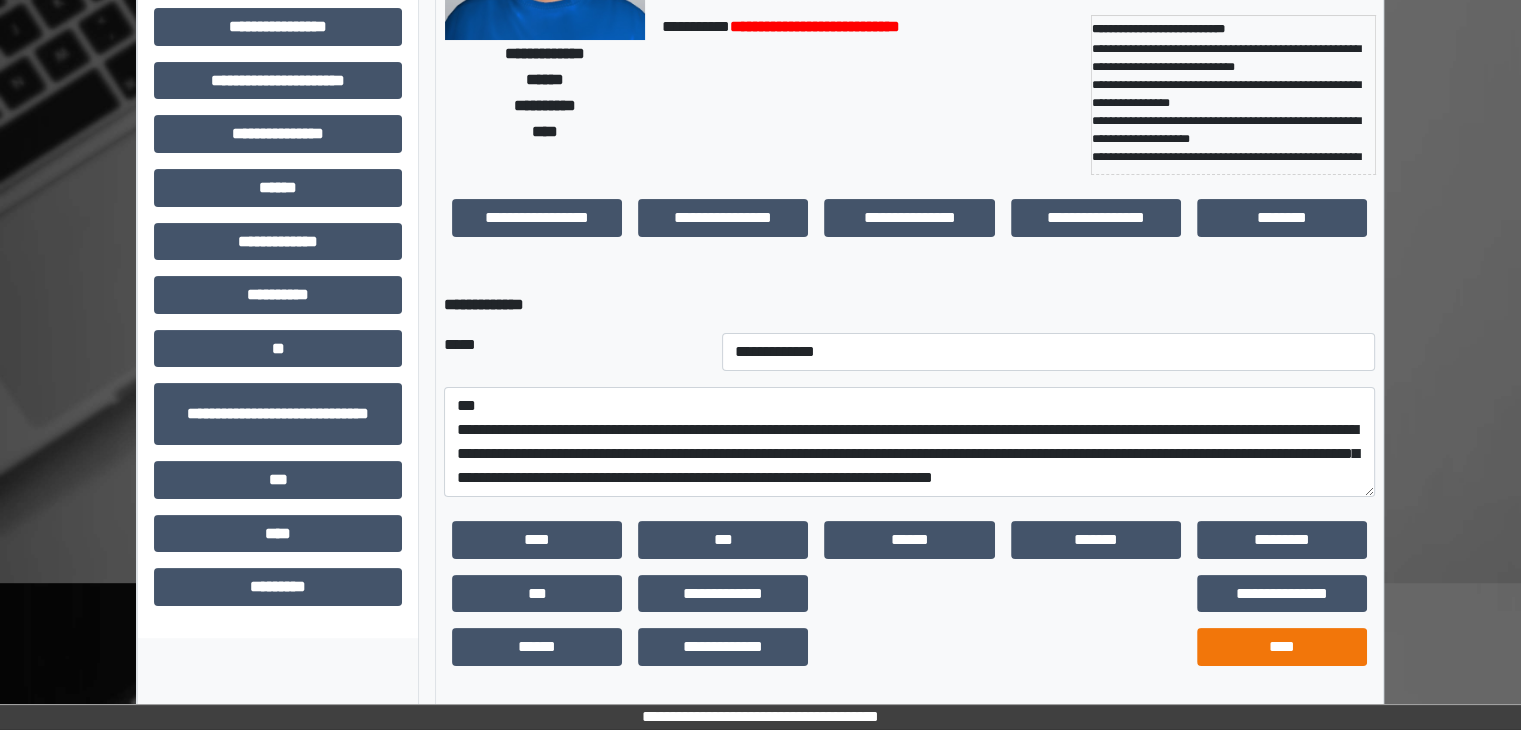 scroll, scrollTop: 192, scrollLeft: 0, axis: vertical 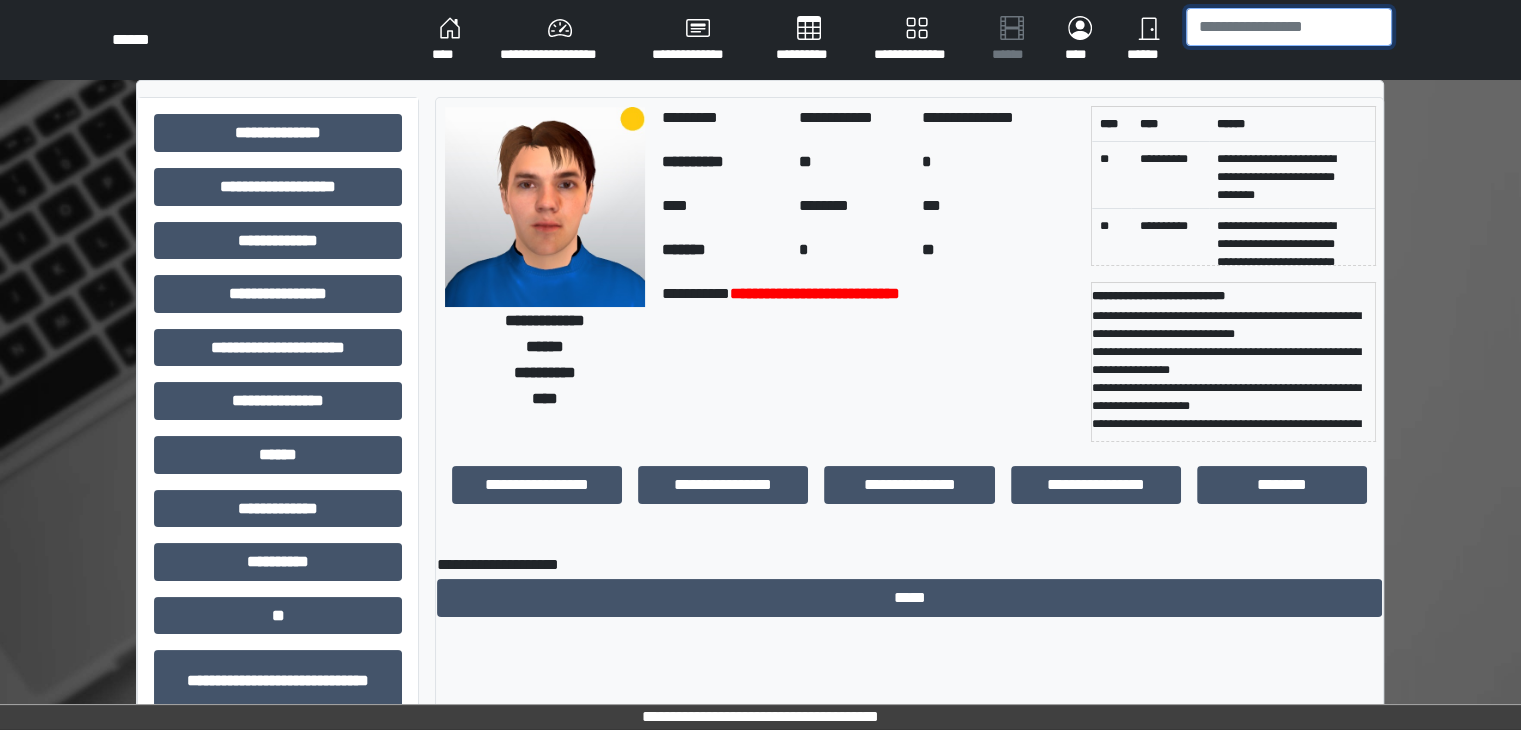 click at bounding box center [1289, 27] 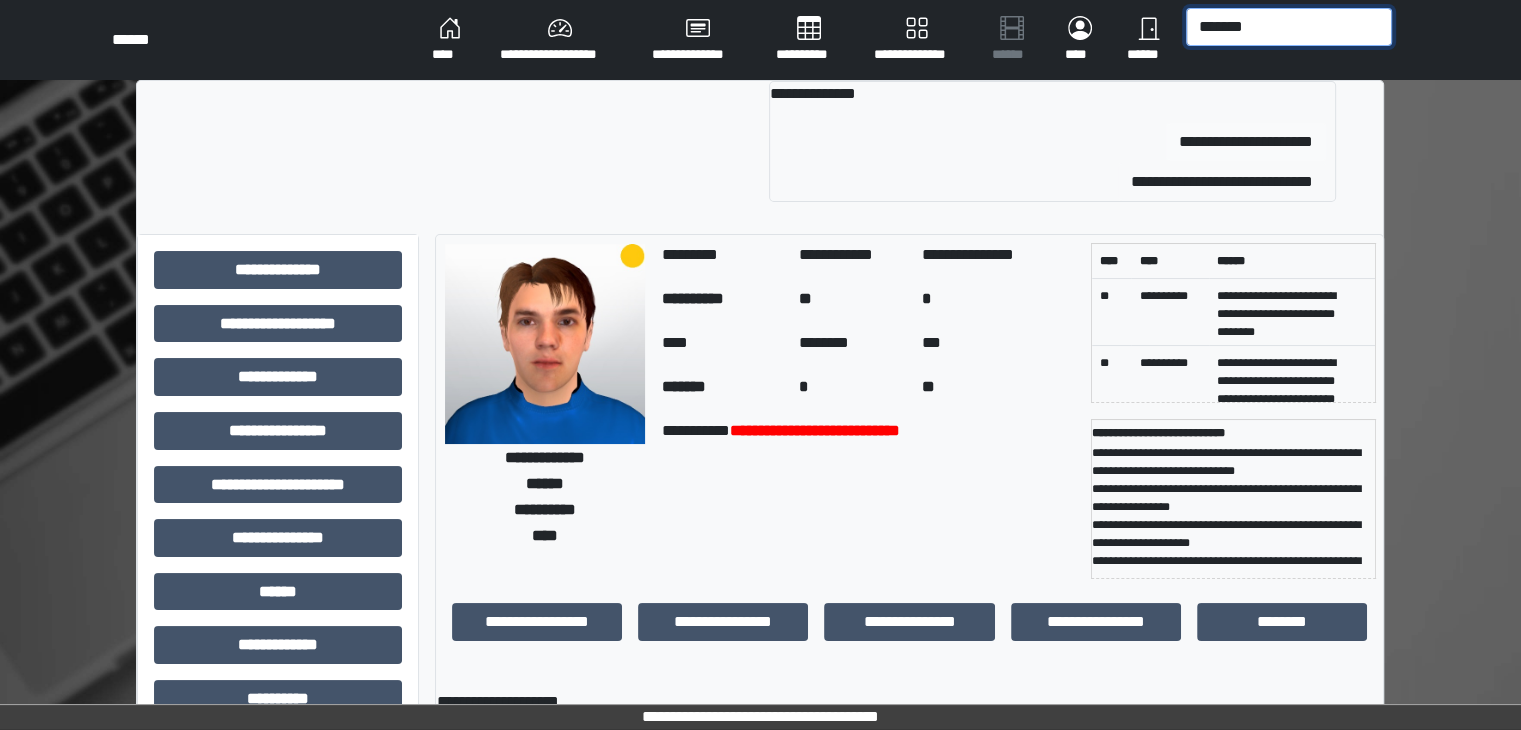 type on "*******" 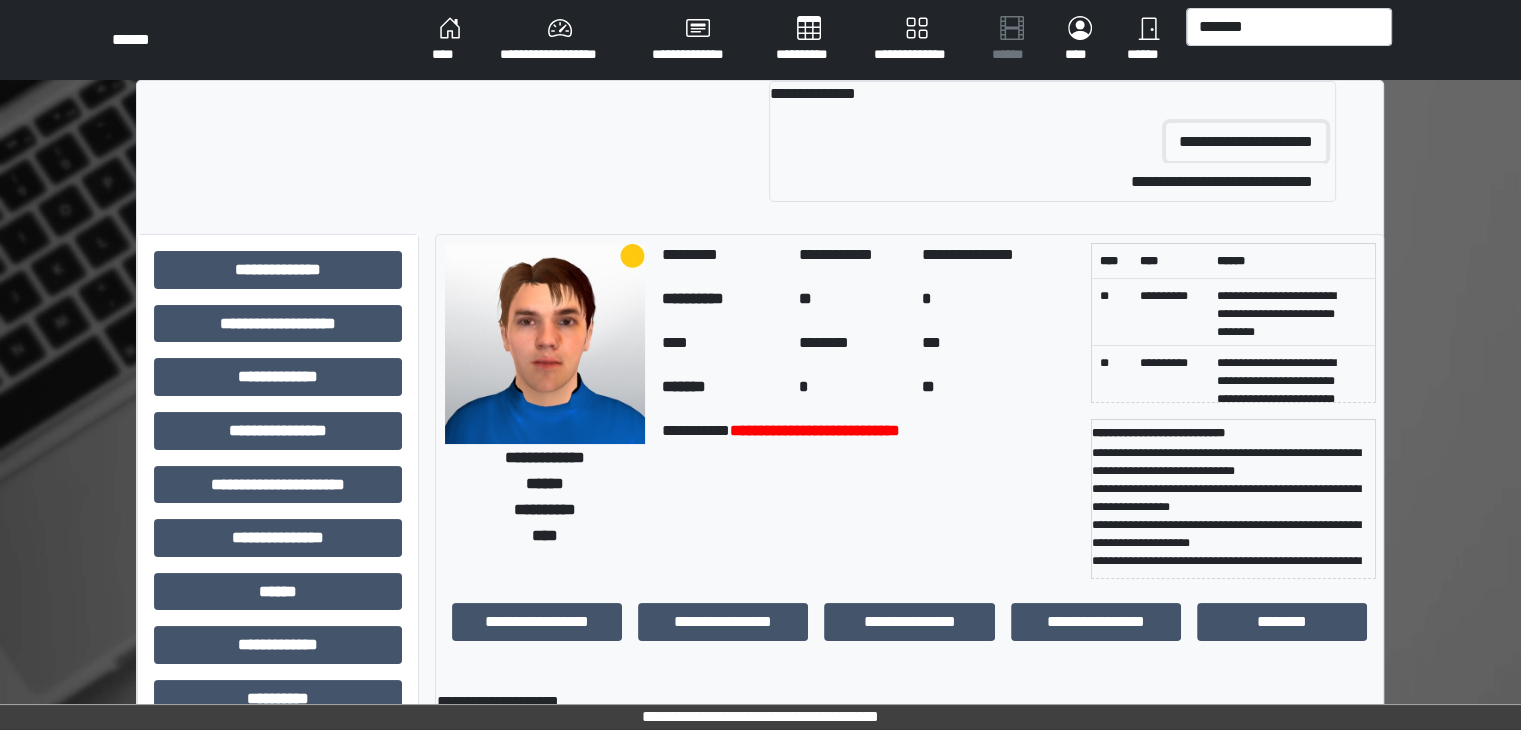 click on "**********" at bounding box center [1246, 142] 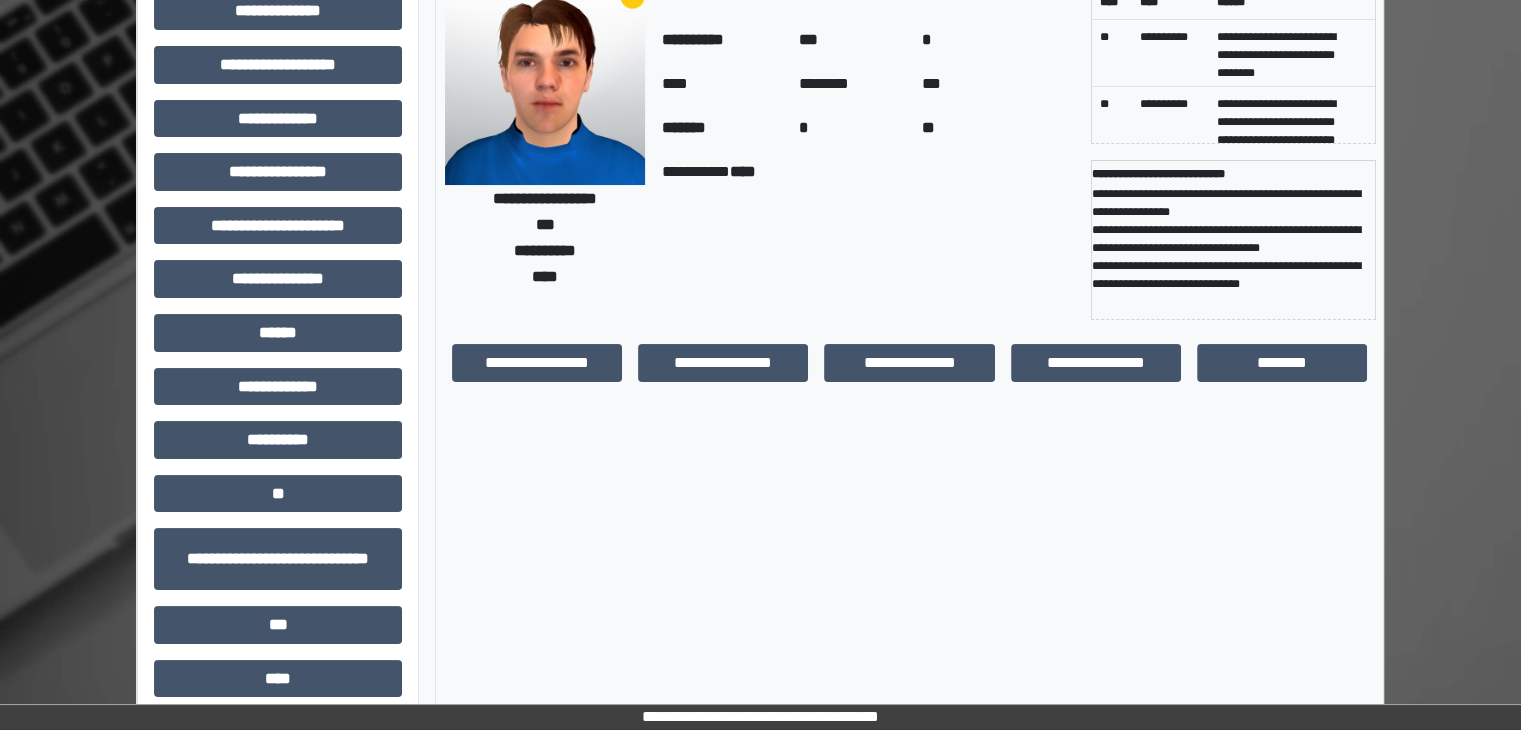 scroll, scrollTop: 0, scrollLeft: 0, axis: both 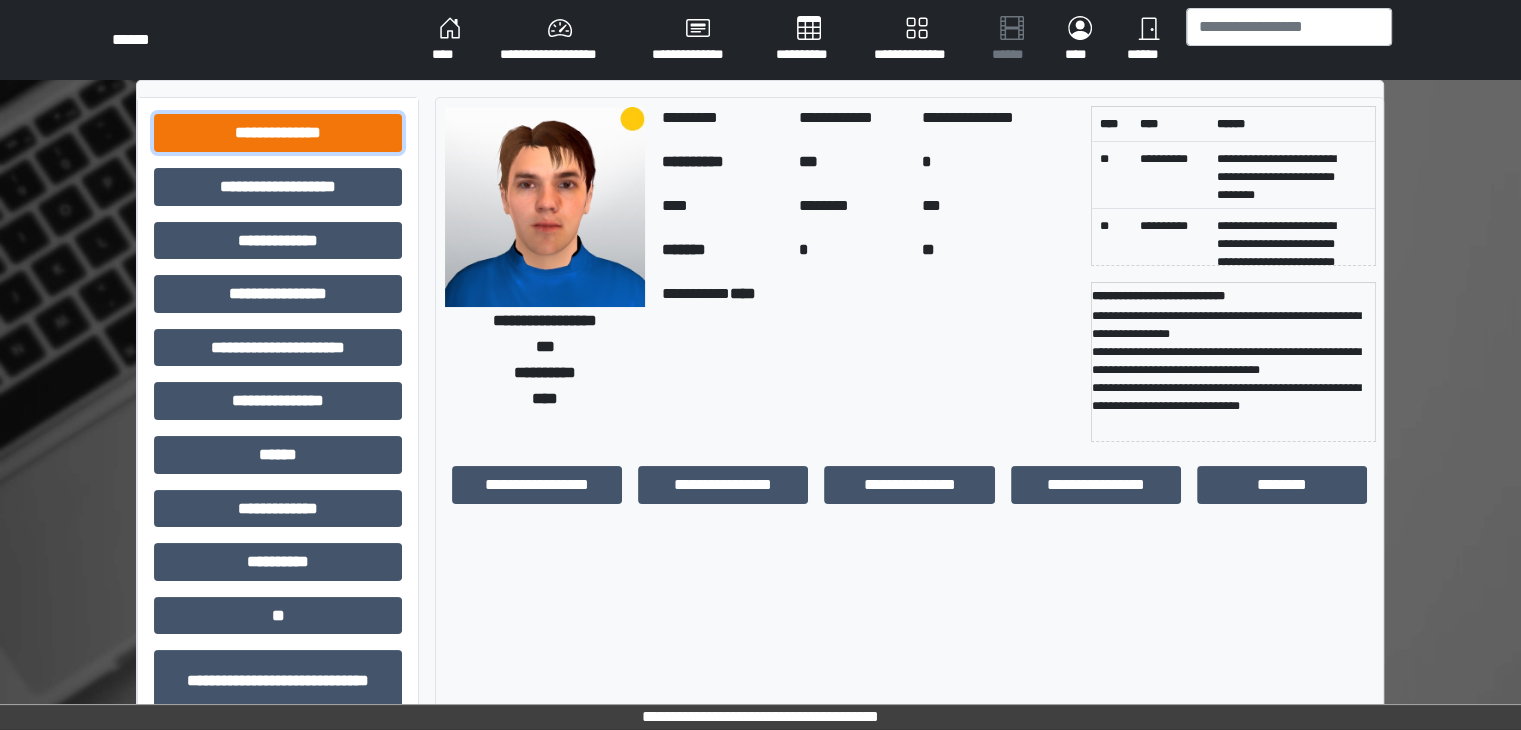 click on "**********" at bounding box center (278, 133) 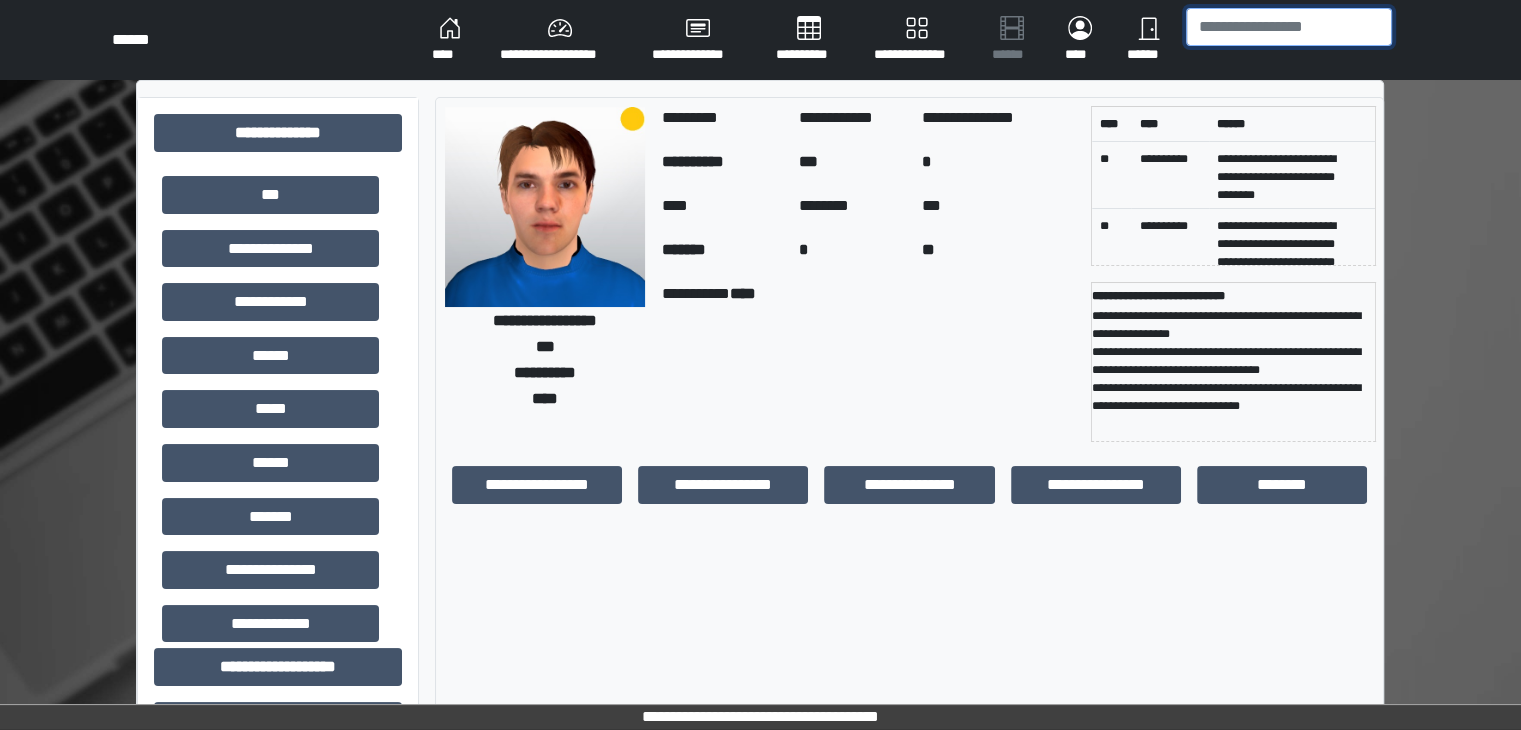 click at bounding box center [1289, 27] 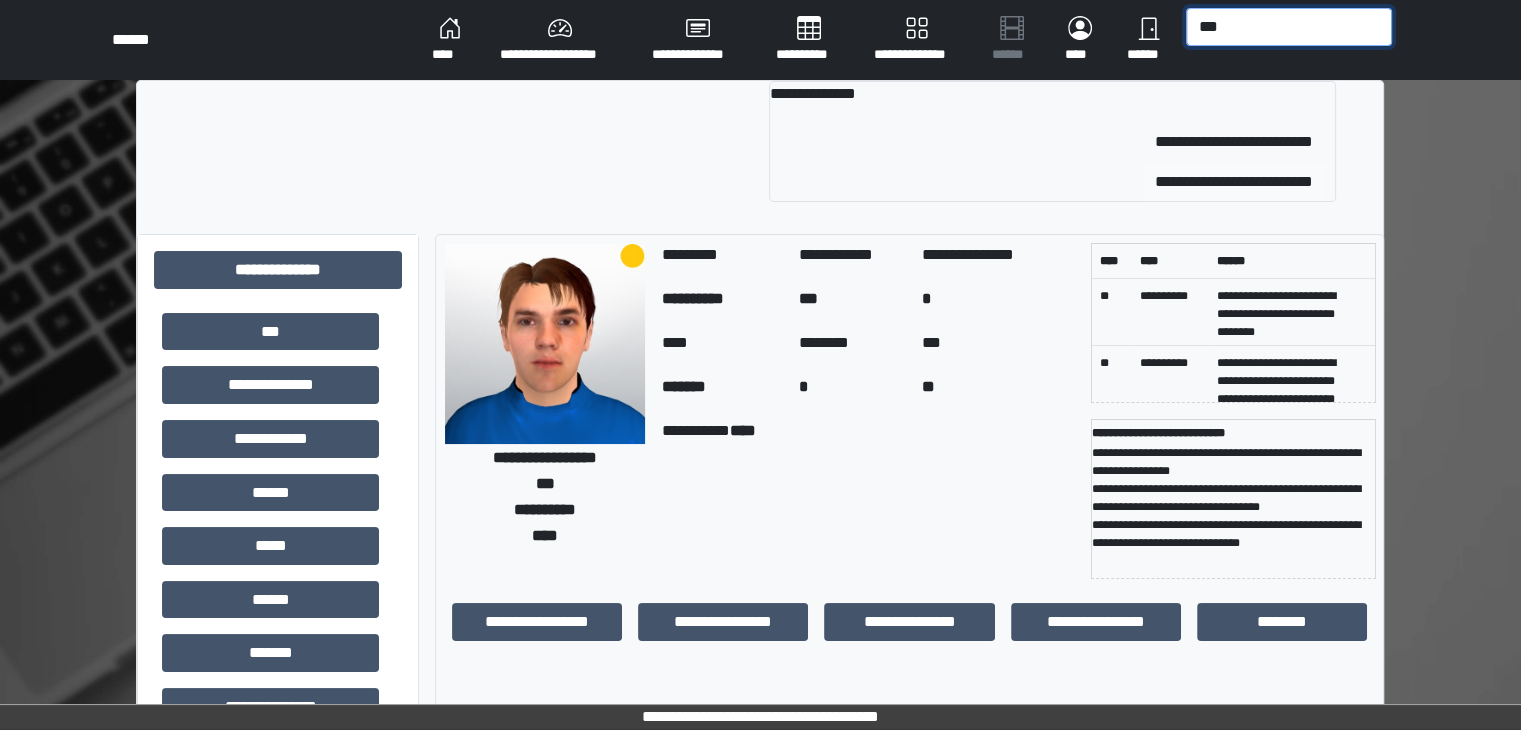 type on "***" 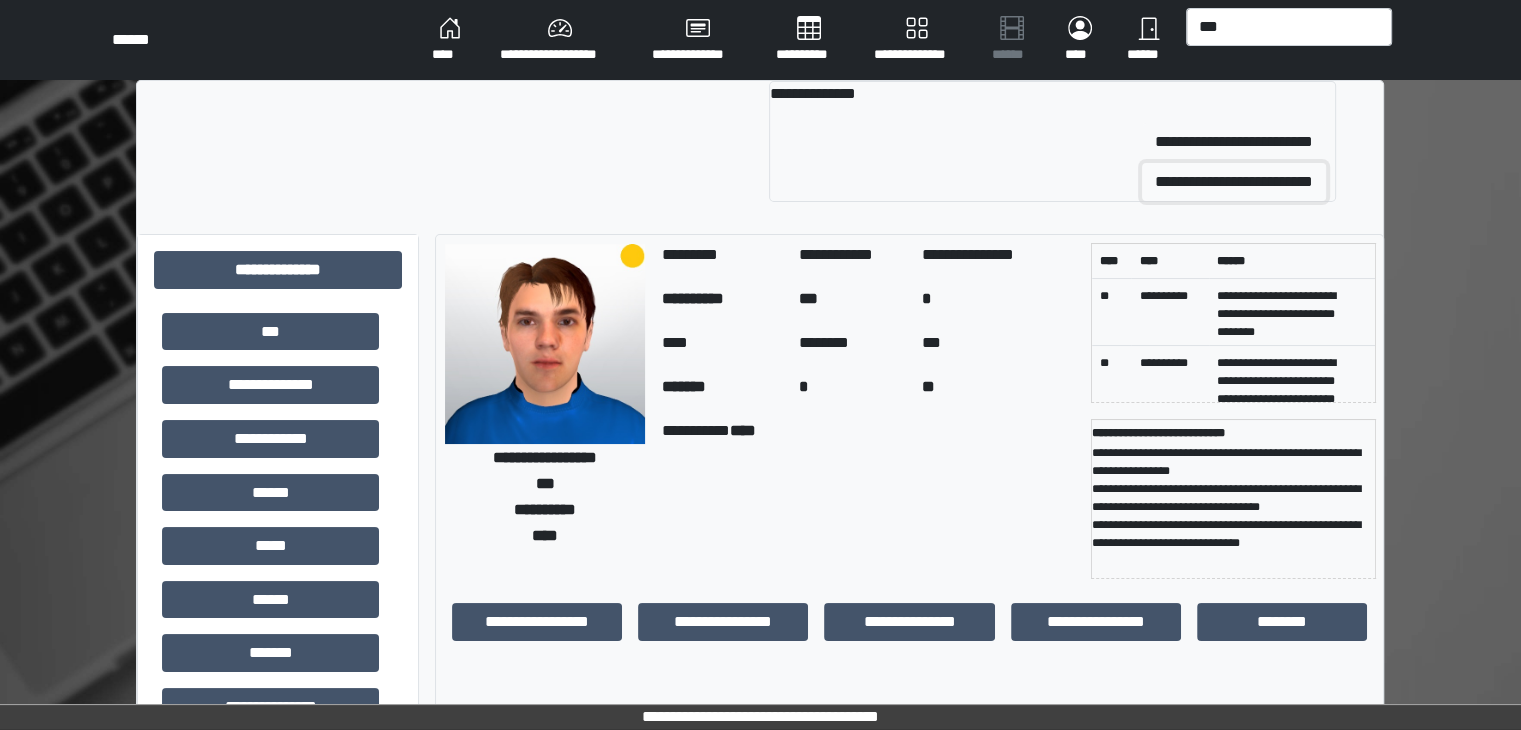 click on "**********" at bounding box center [1234, 182] 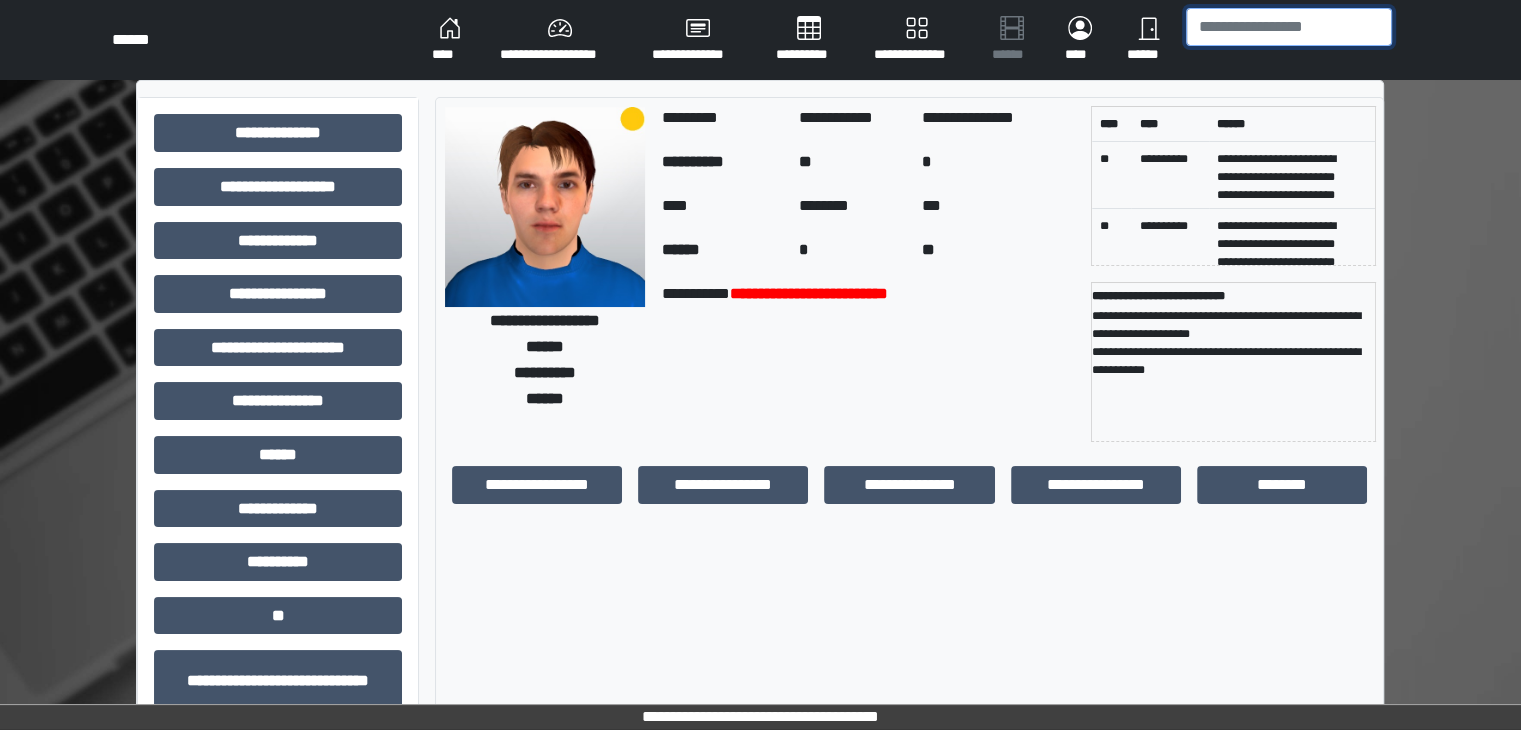 click at bounding box center (1289, 27) 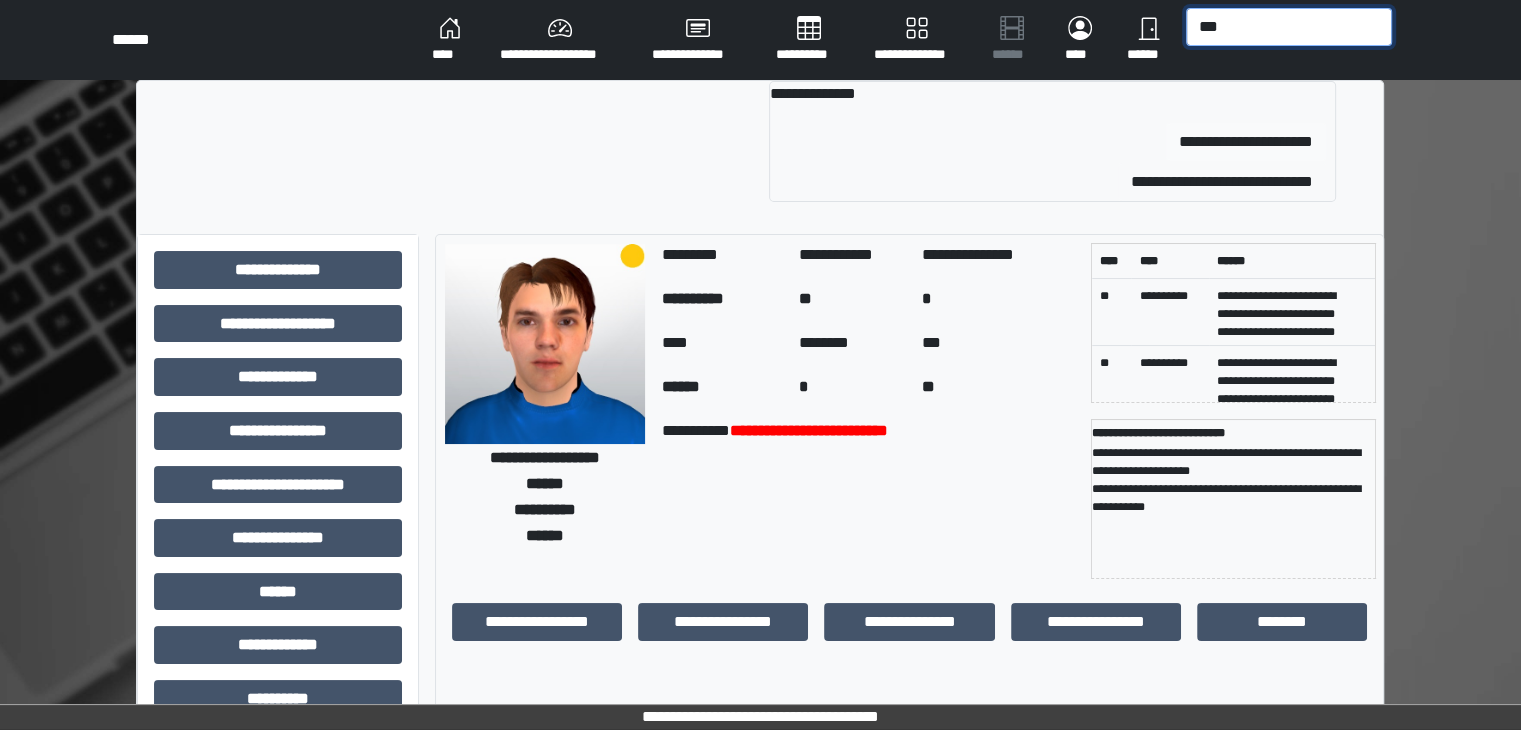 type on "***" 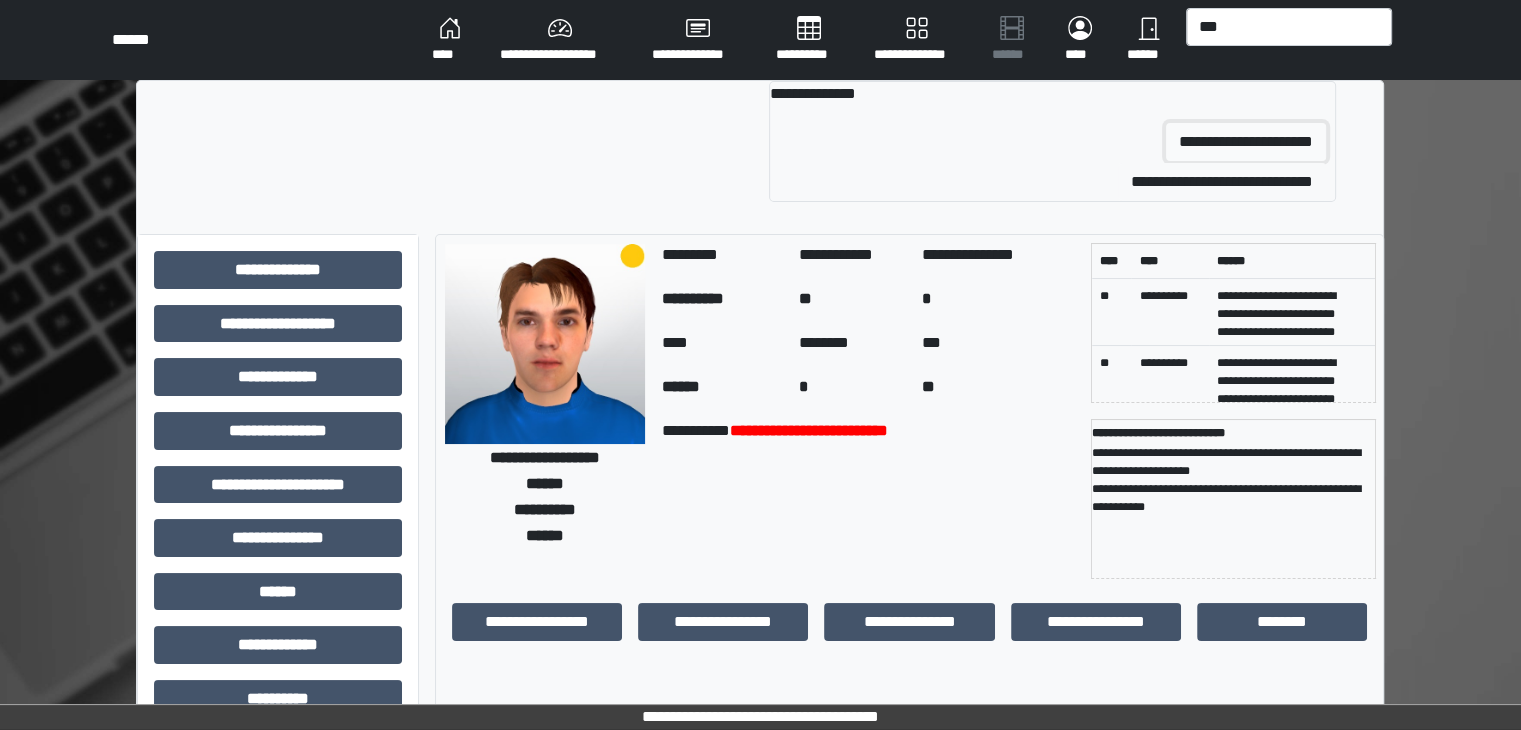 click on "**********" at bounding box center (1246, 142) 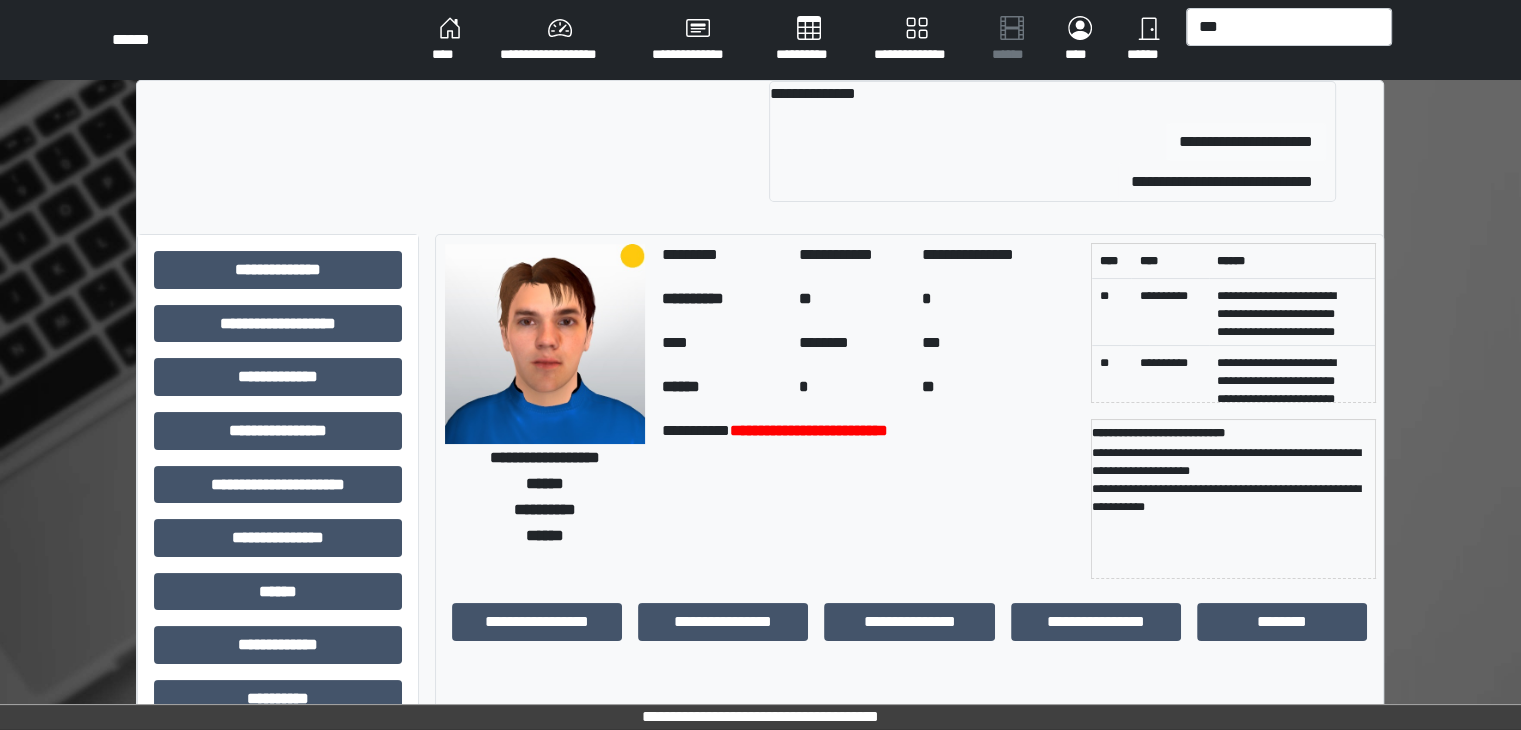 type 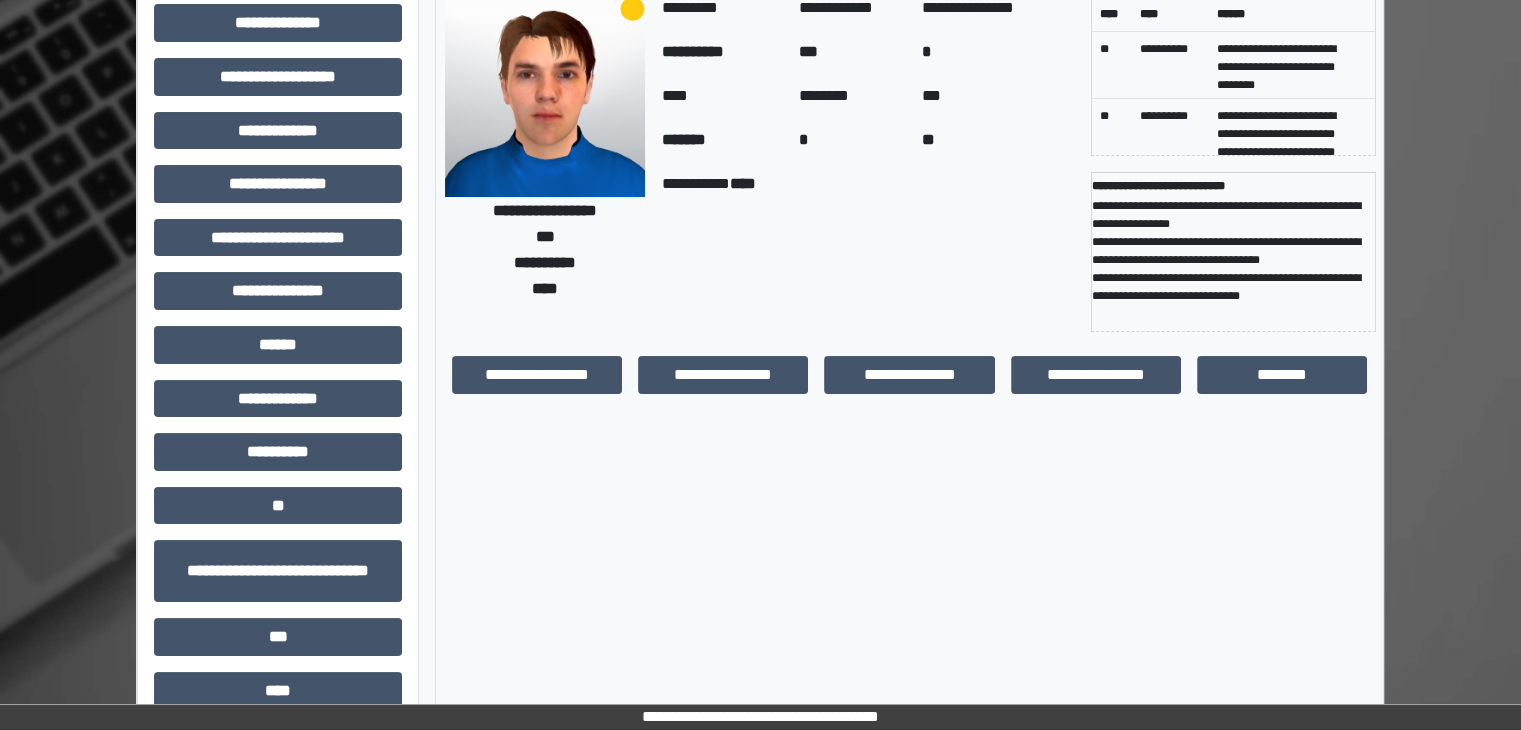 scroll, scrollTop: 109, scrollLeft: 0, axis: vertical 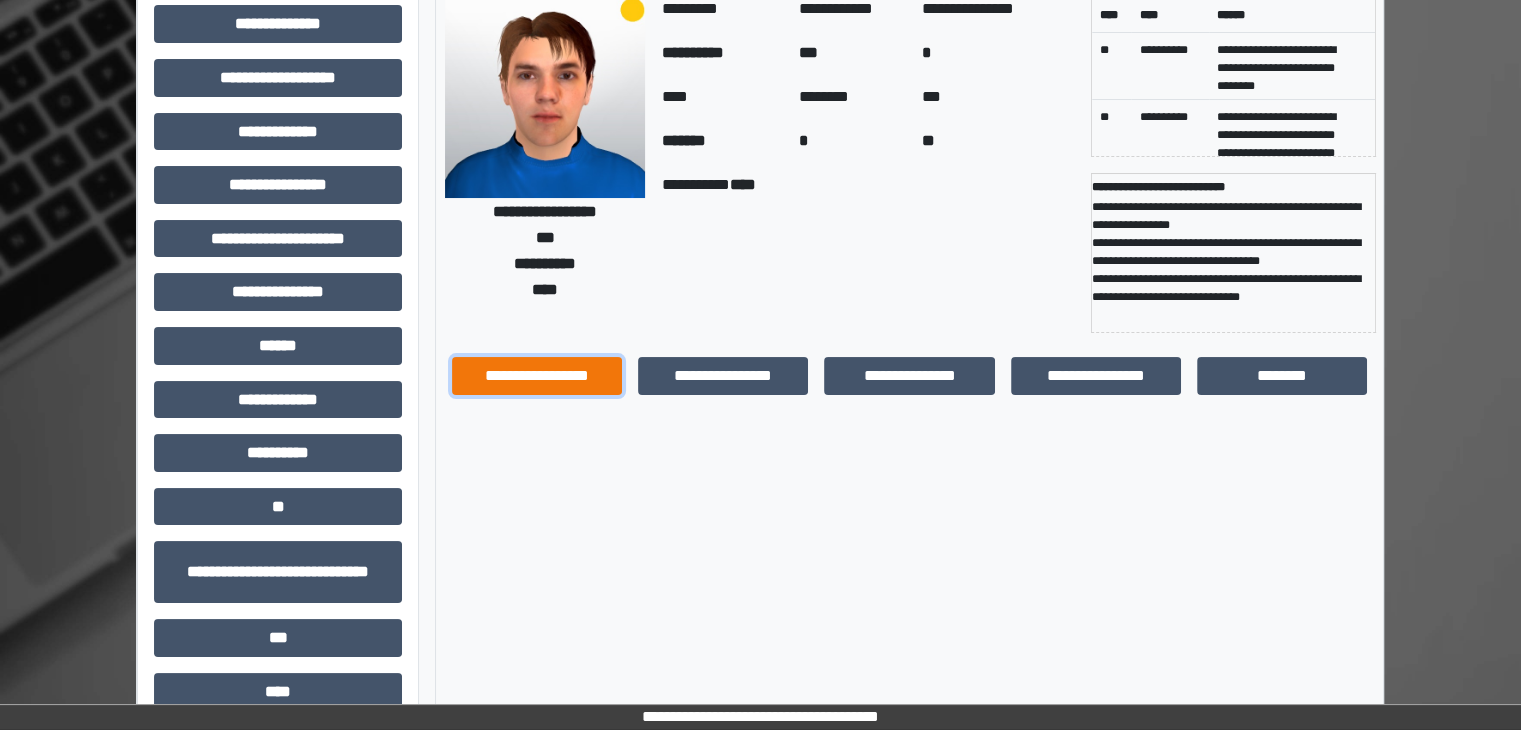 click on "**********" at bounding box center (537, 376) 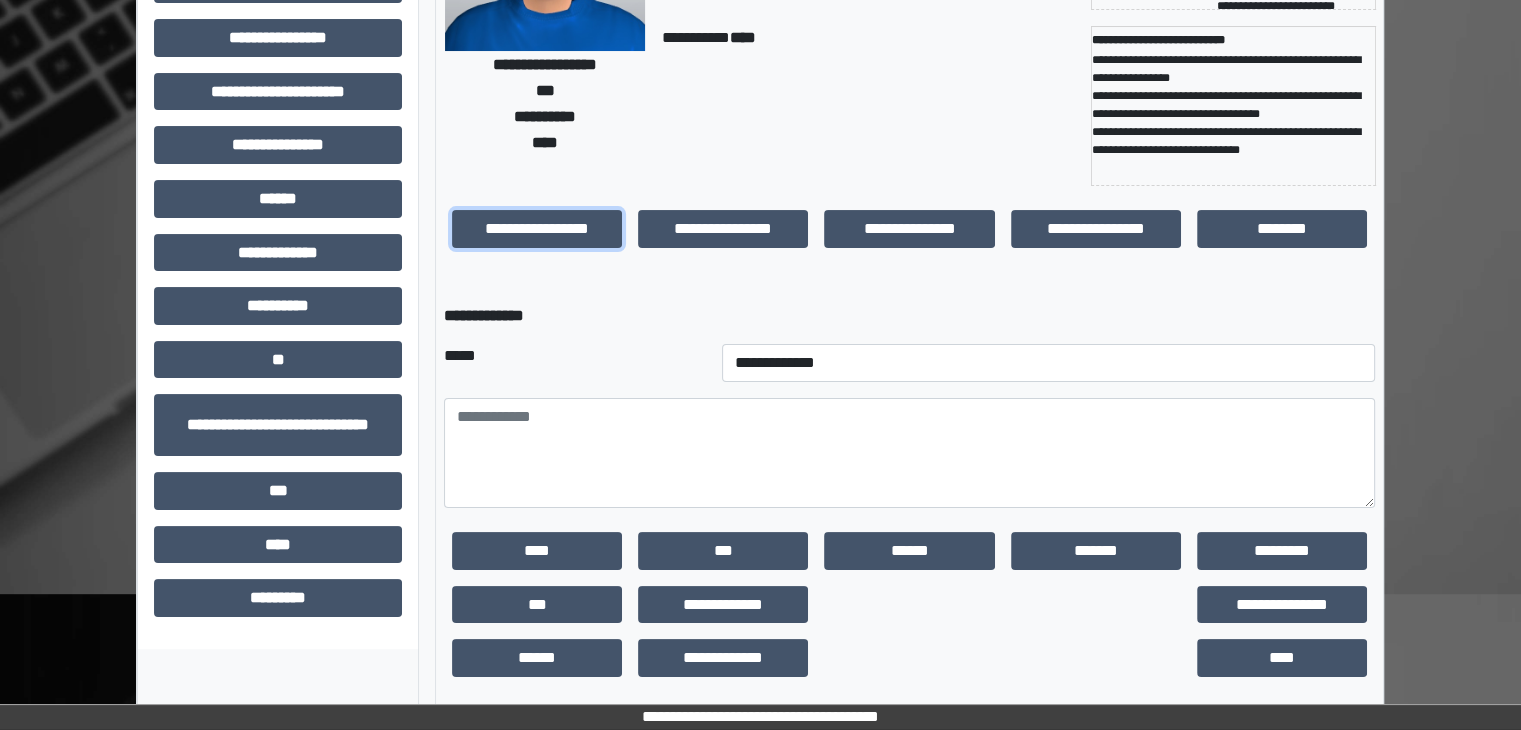 scroll, scrollTop: 260, scrollLeft: 0, axis: vertical 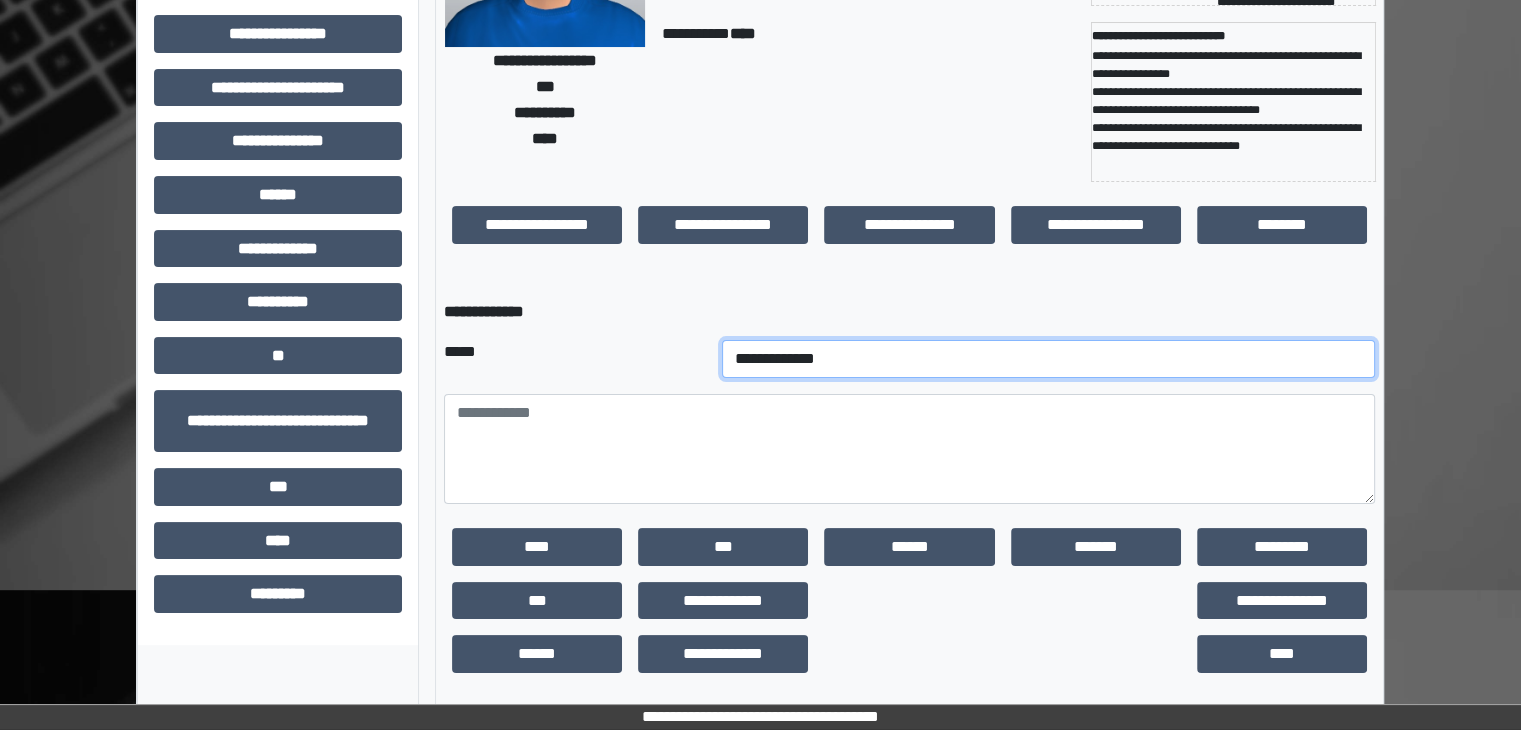 click on "**********" at bounding box center [1049, 359] 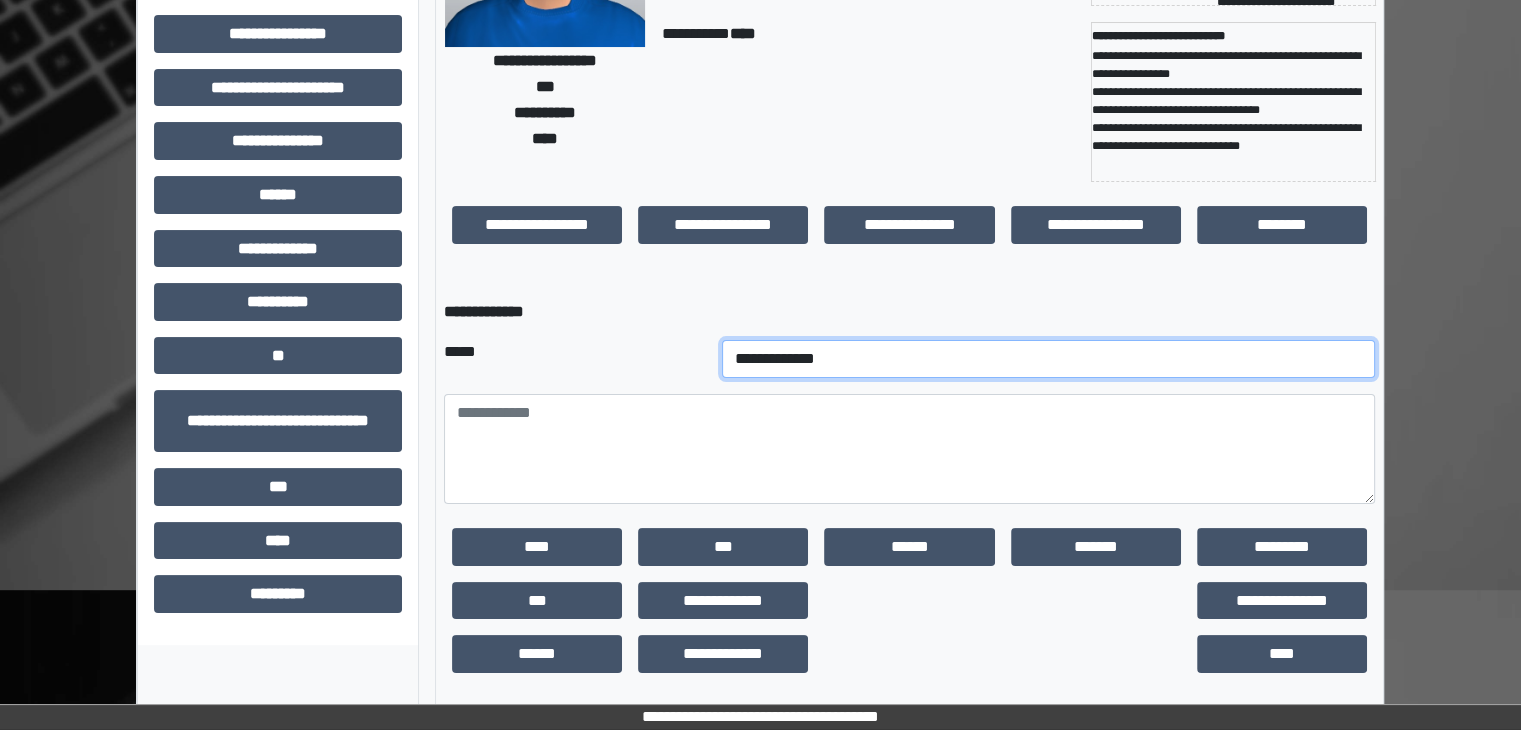 select on "*" 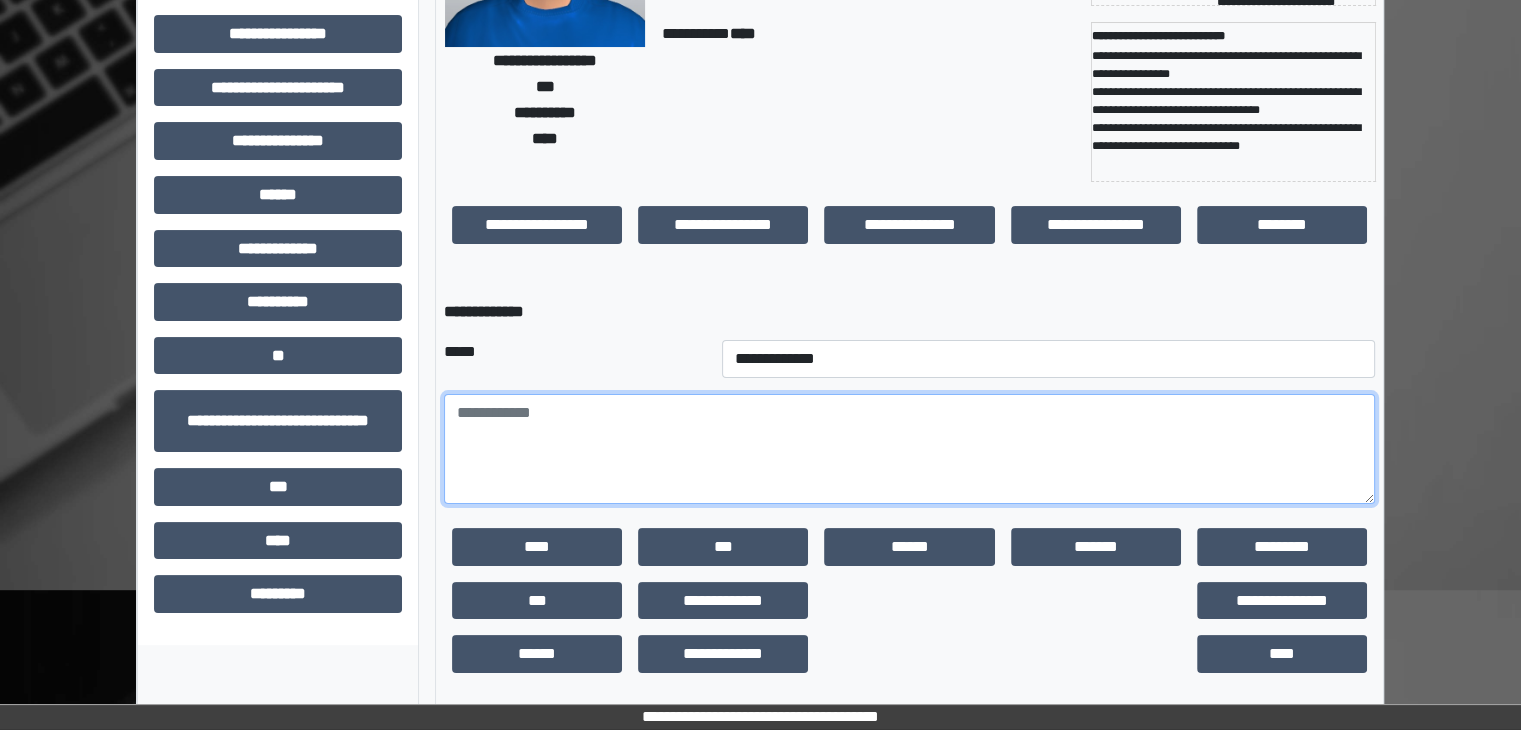 click at bounding box center [909, 449] 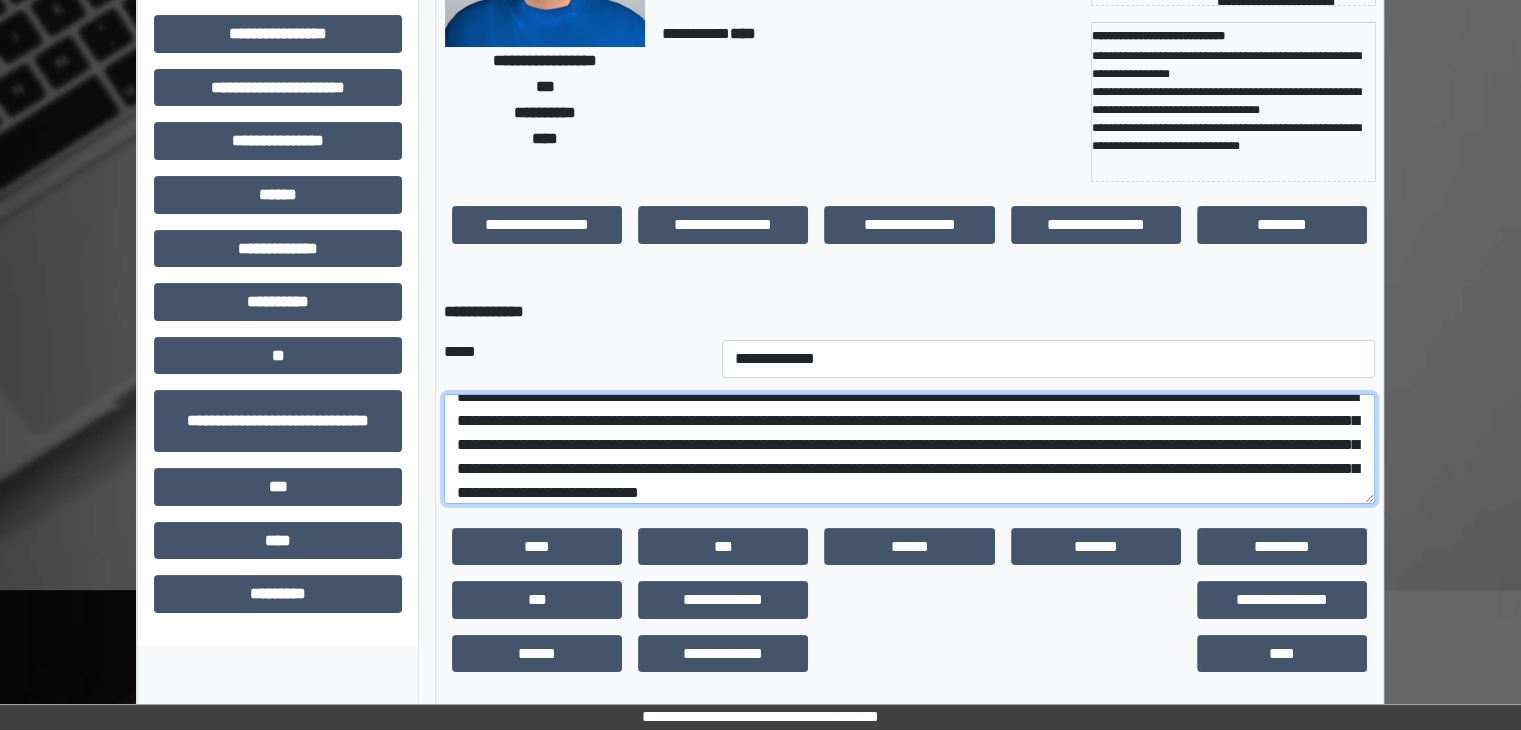 scroll, scrollTop: 40, scrollLeft: 0, axis: vertical 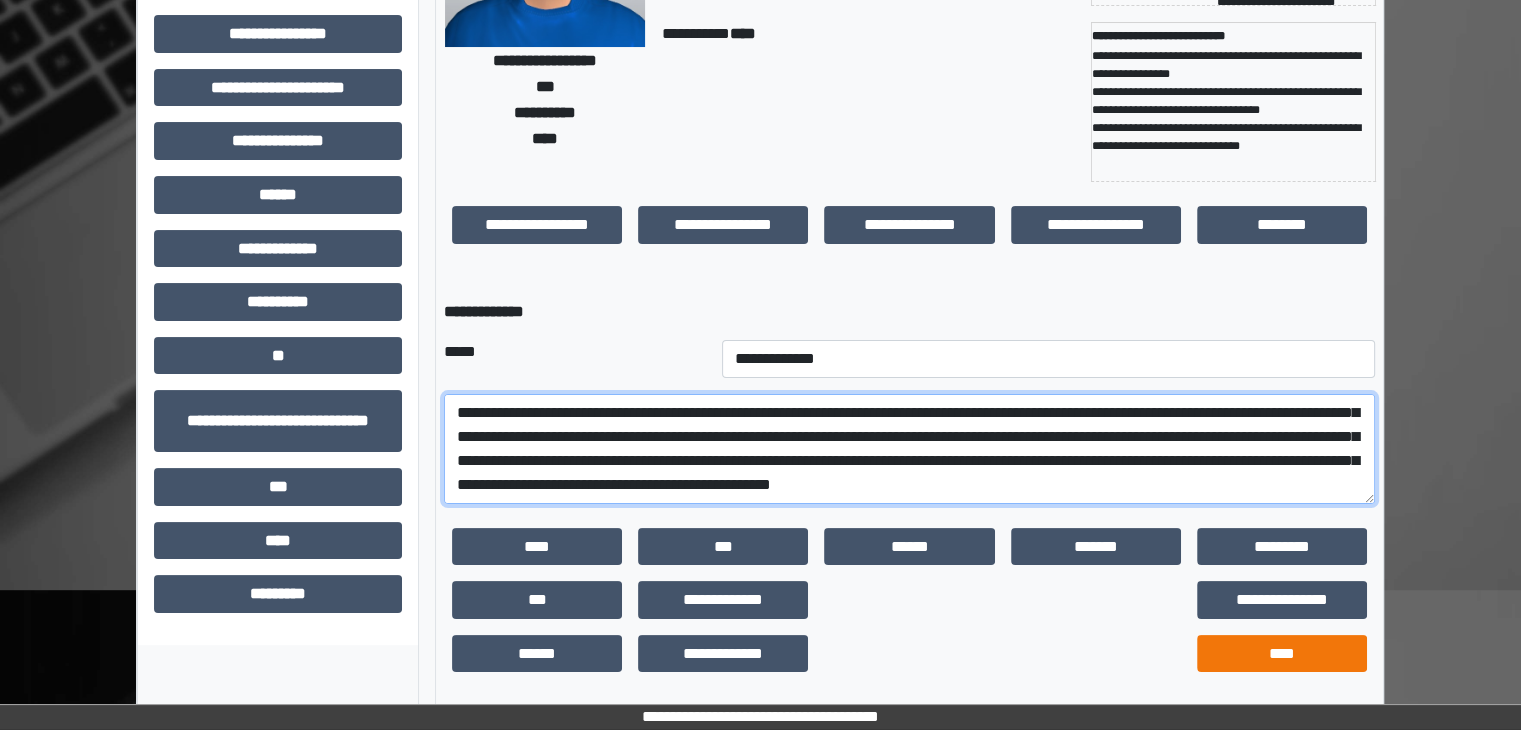 type on "**********" 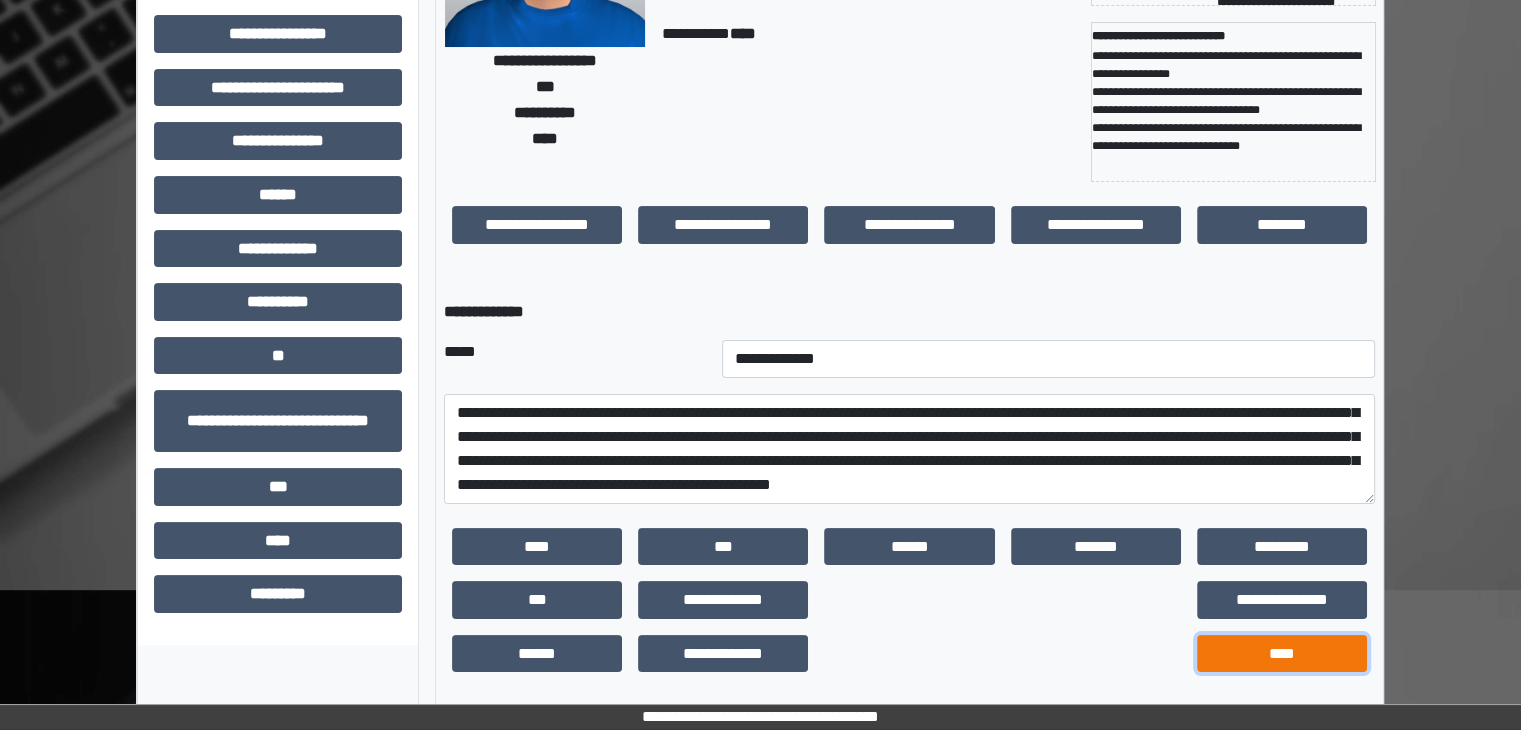 click on "****" at bounding box center [1282, 654] 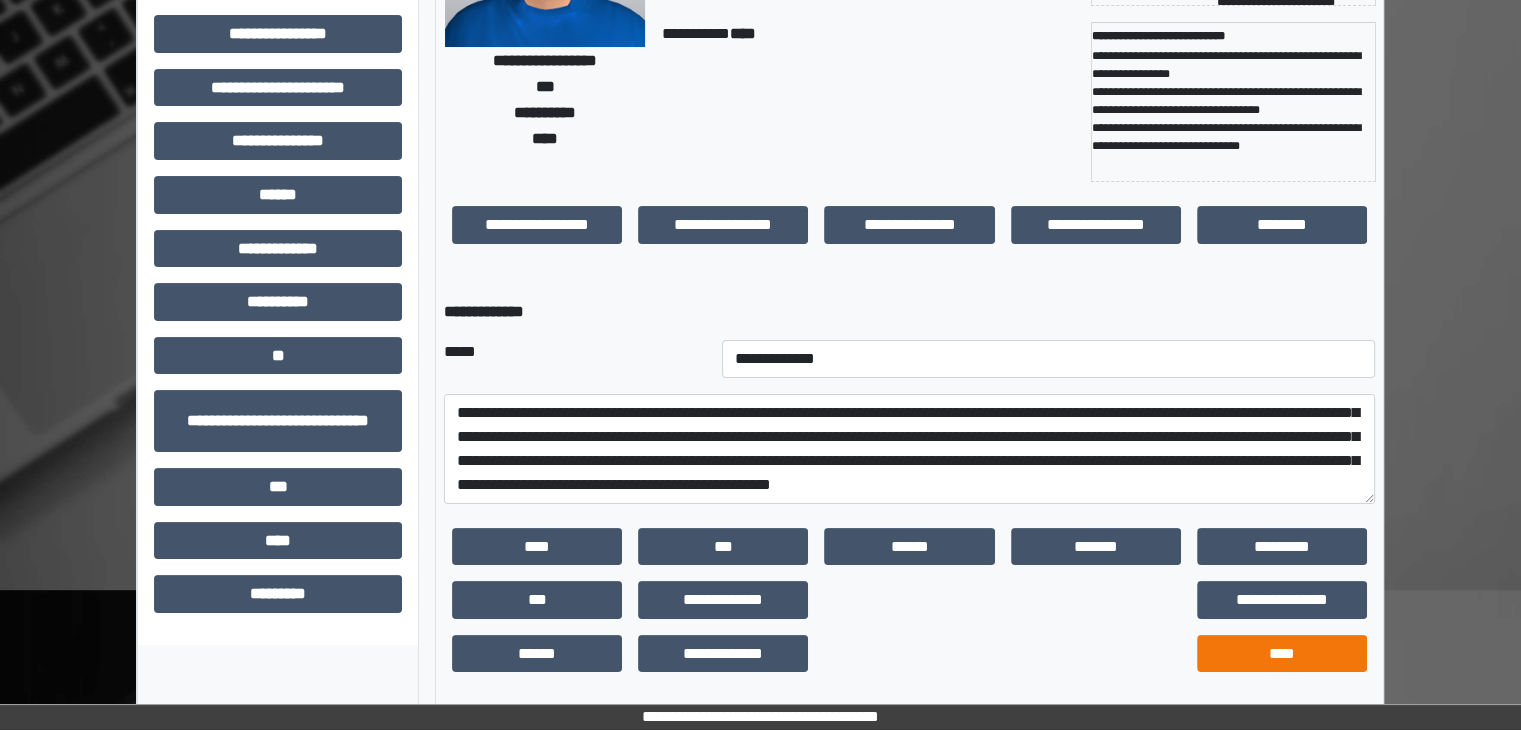 scroll, scrollTop: 192, scrollLeft: 0, axis: vertical 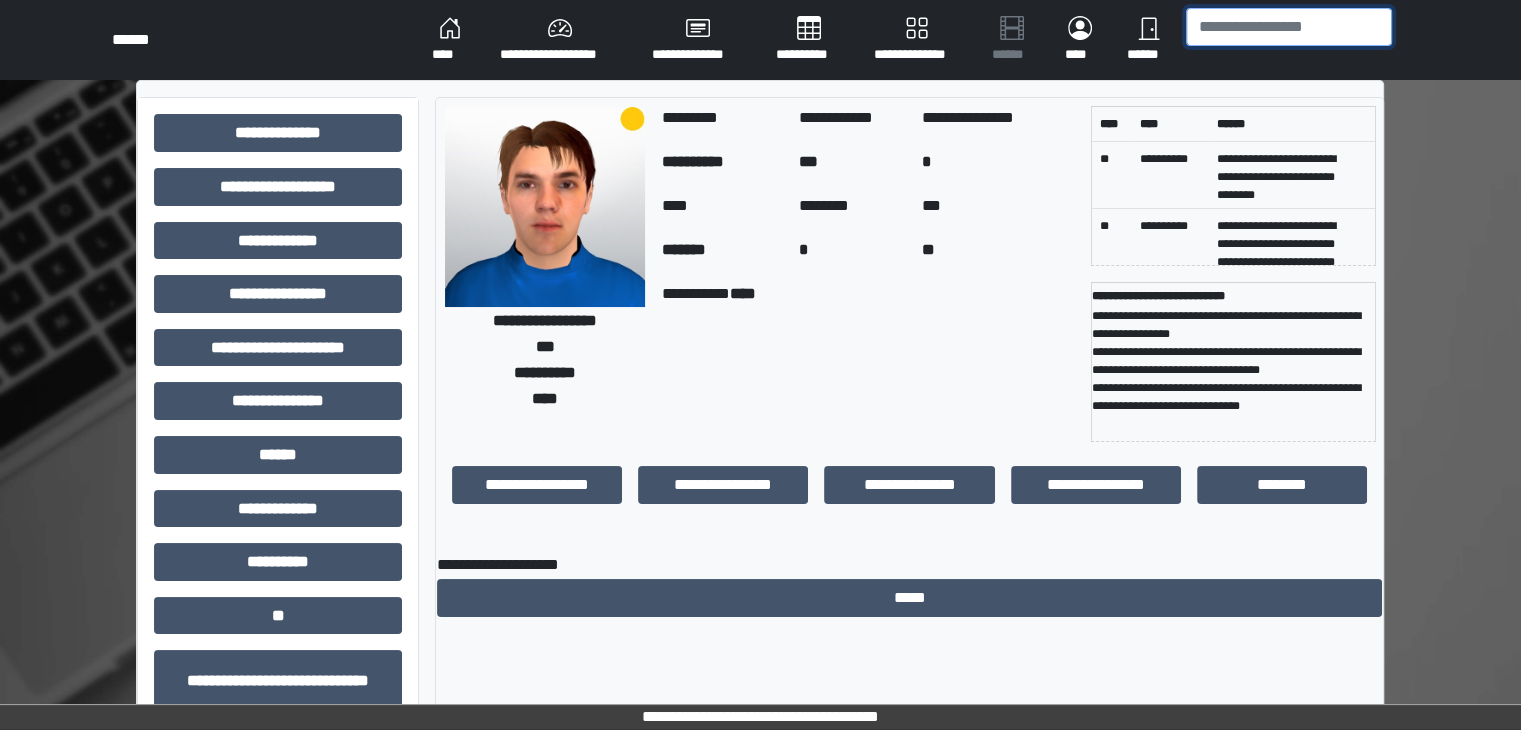 click at bounding box center [1289, 27] 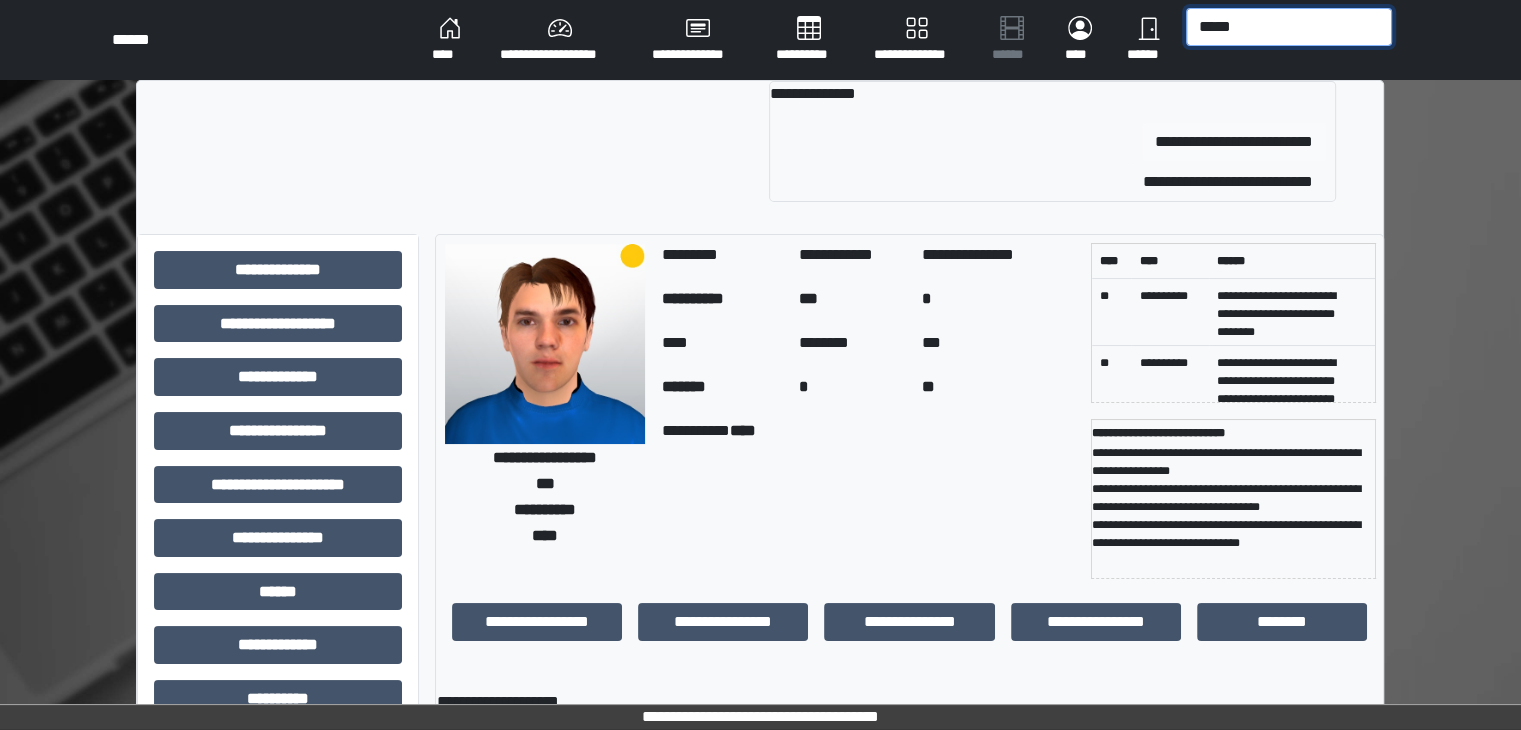 type on "*****" 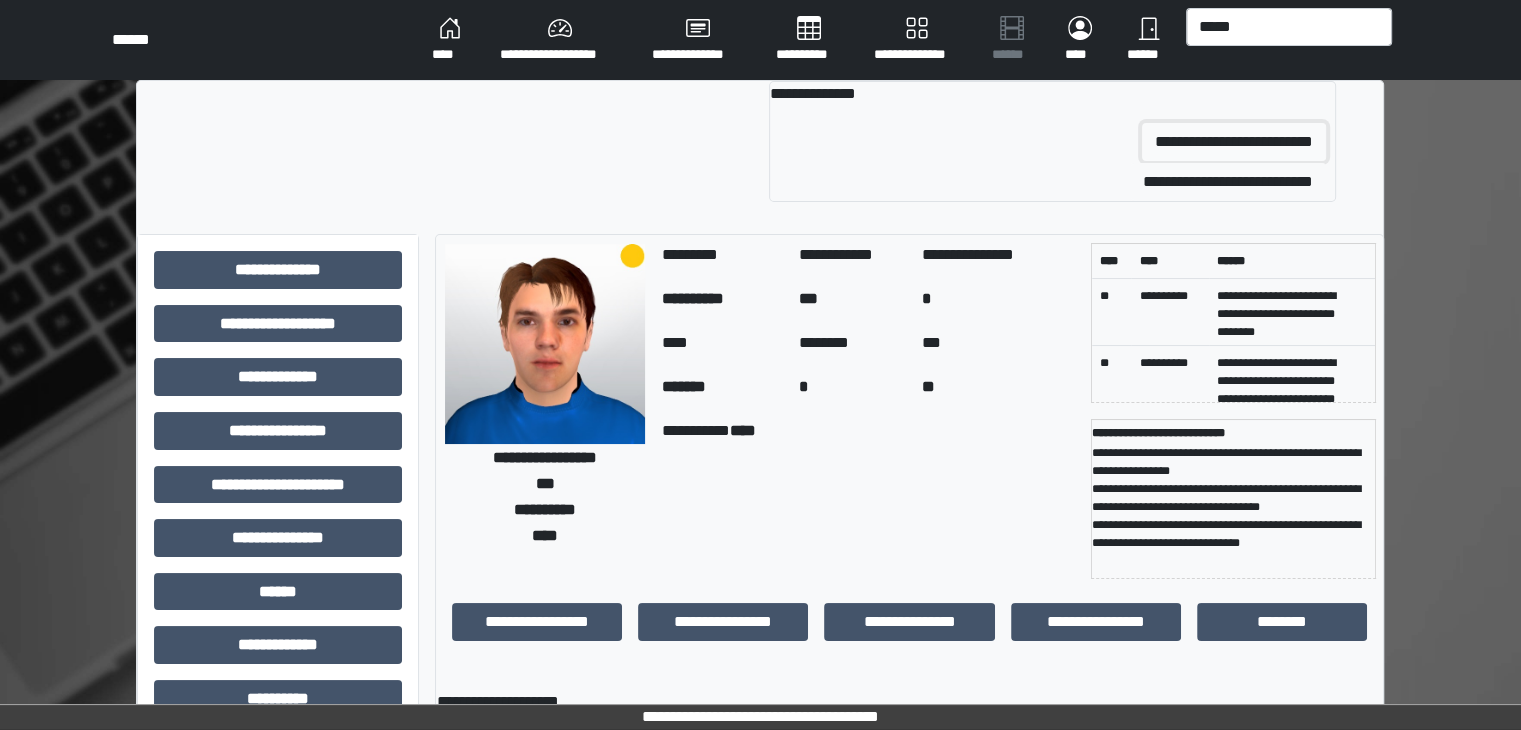 click on "**********" at bounding box center [1234, 142] 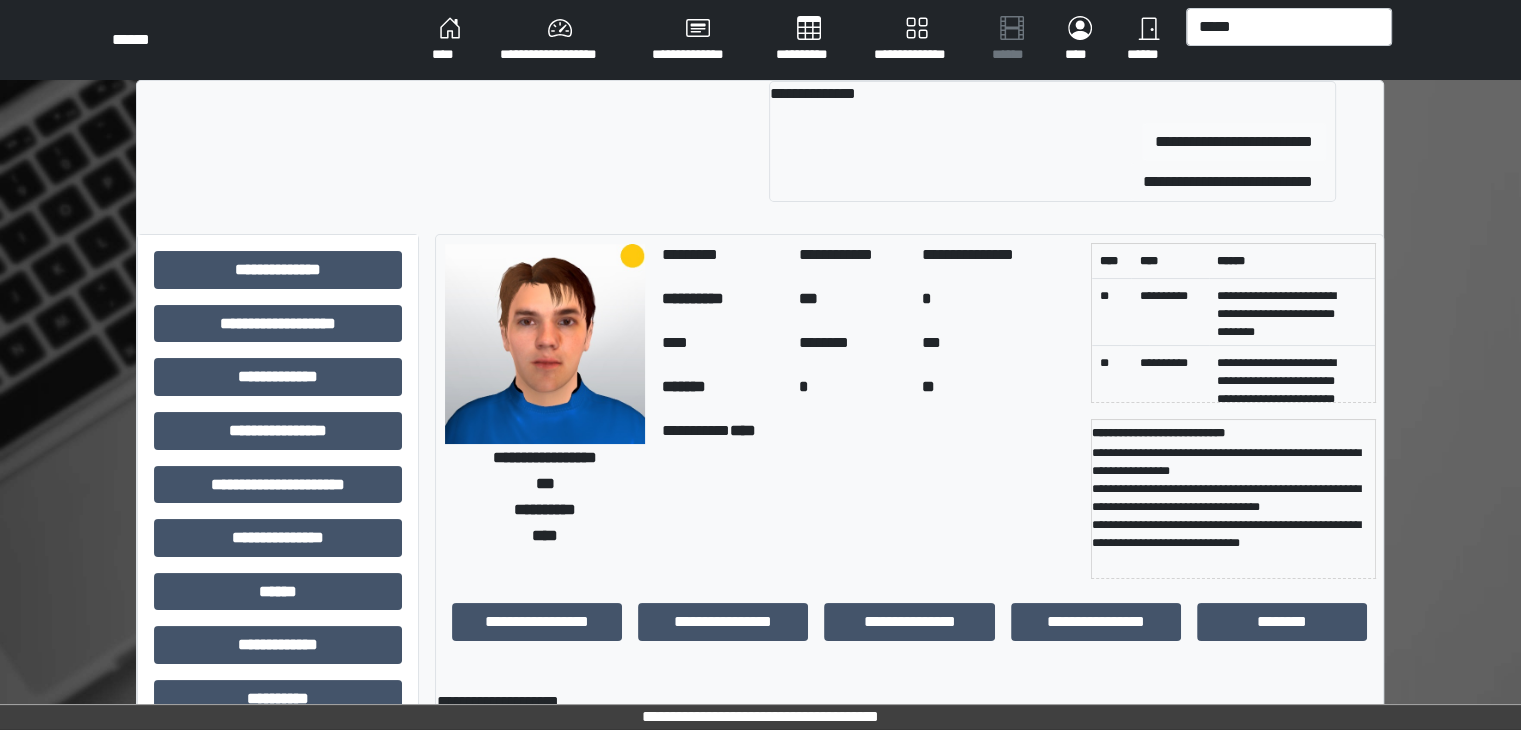 type 